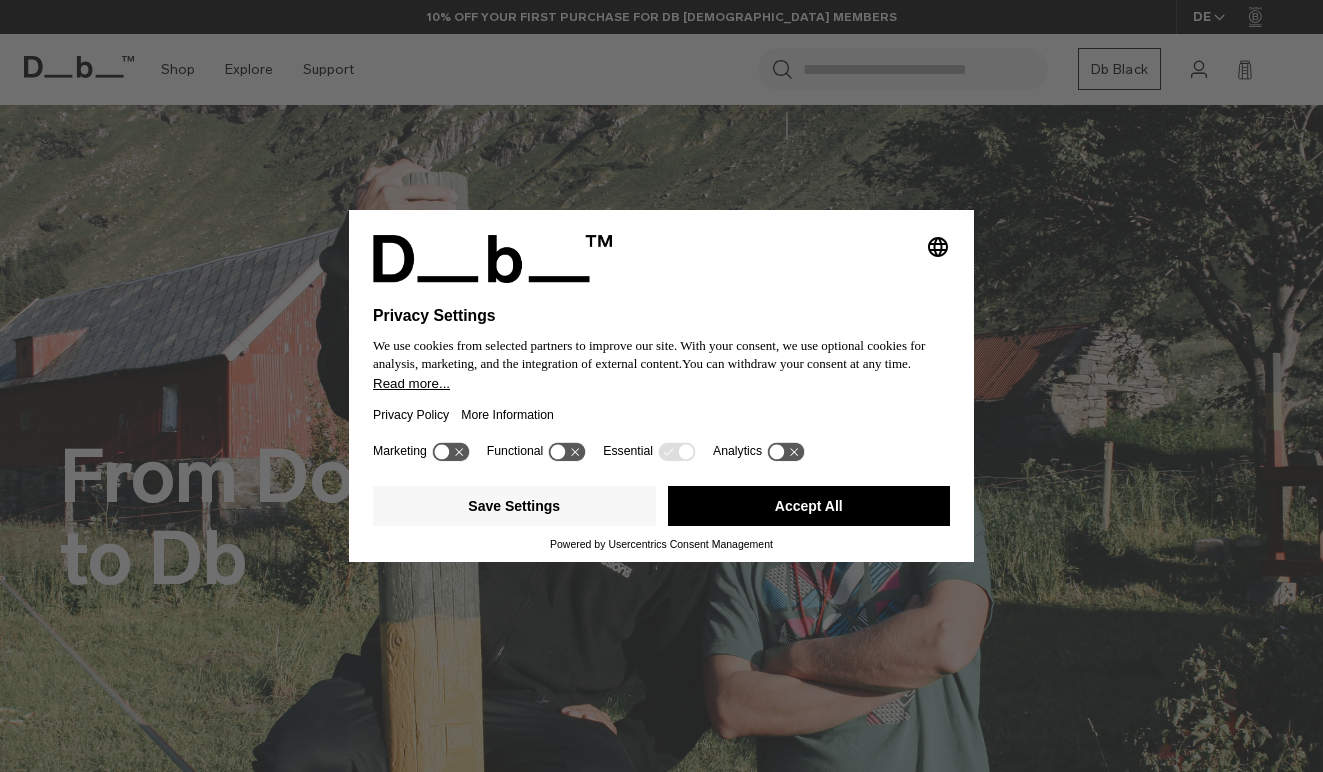 scroll, scrollTop: 0, scrollLeft: 0, axis: both 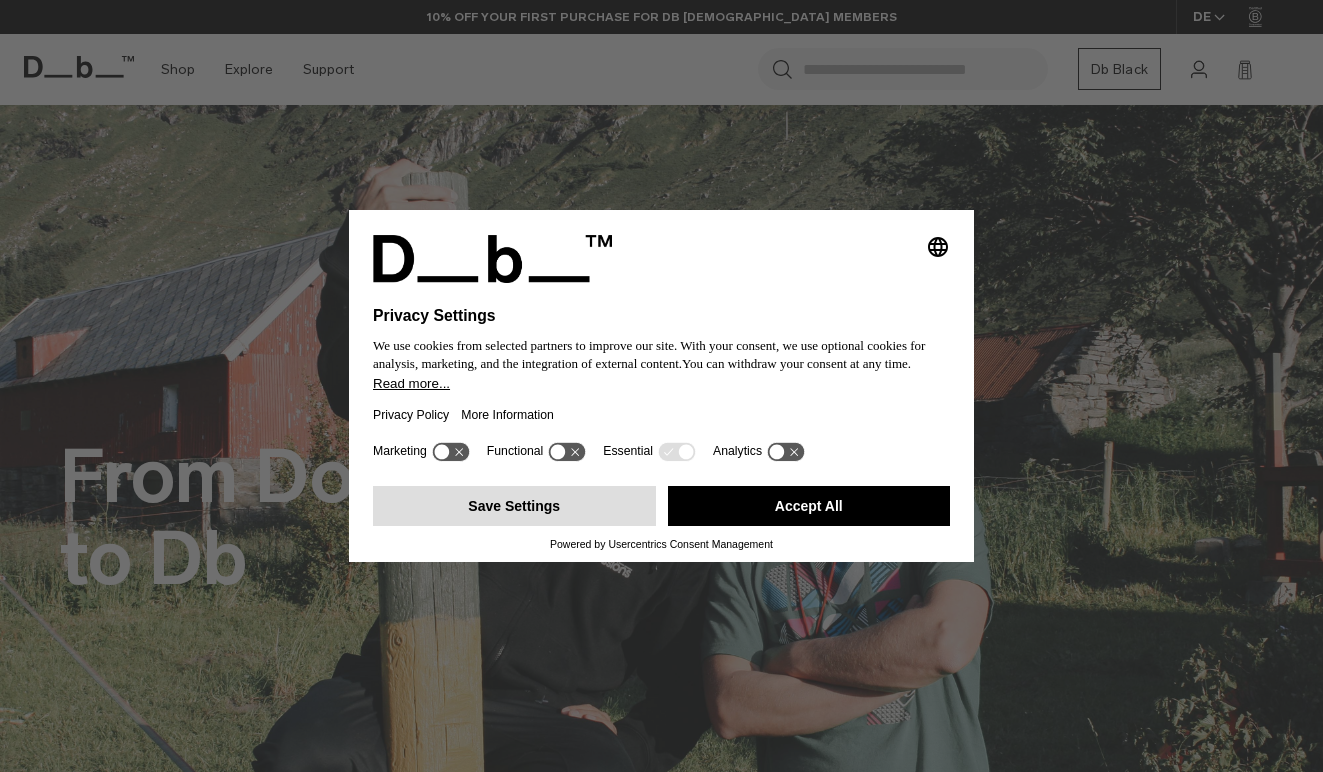 click on "Save Settings" at bounding box center (514, 506) 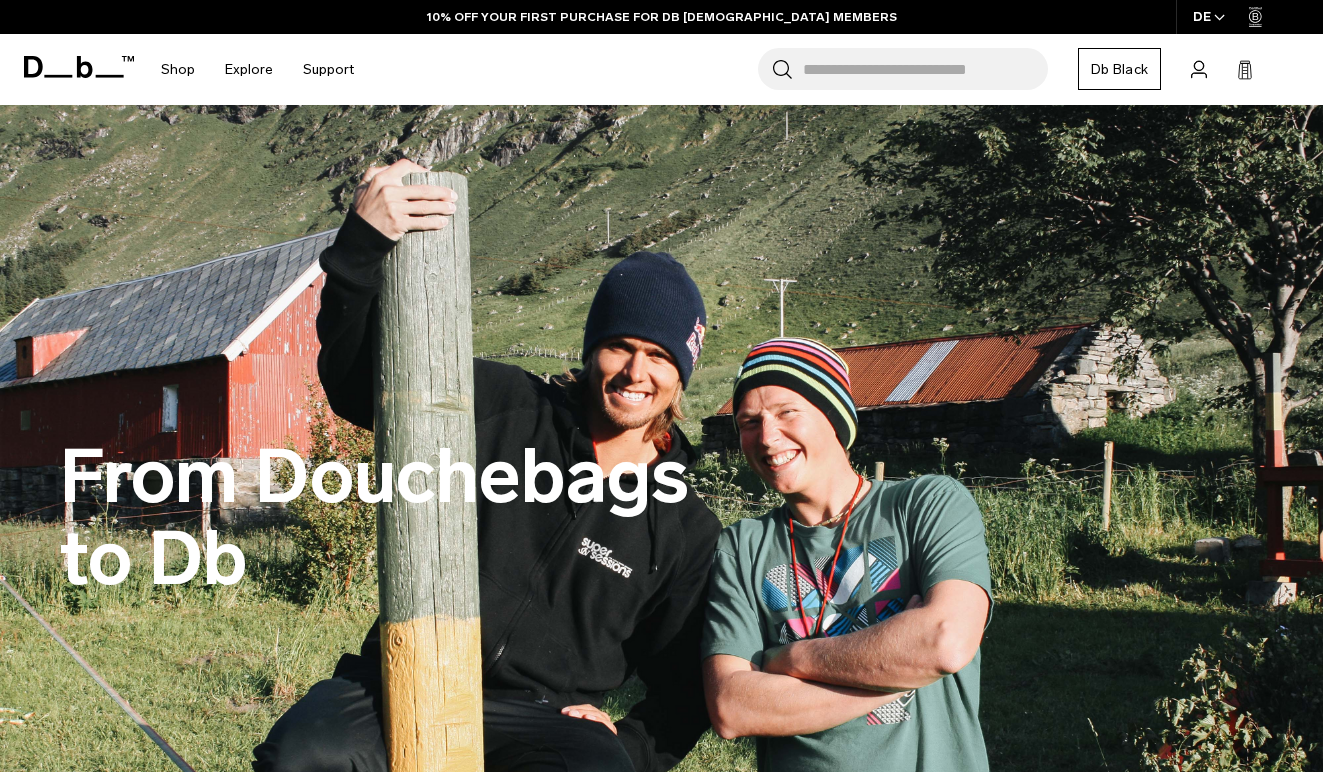 scroll, scrollTop: 0, scrollLeft: 0, axis: both 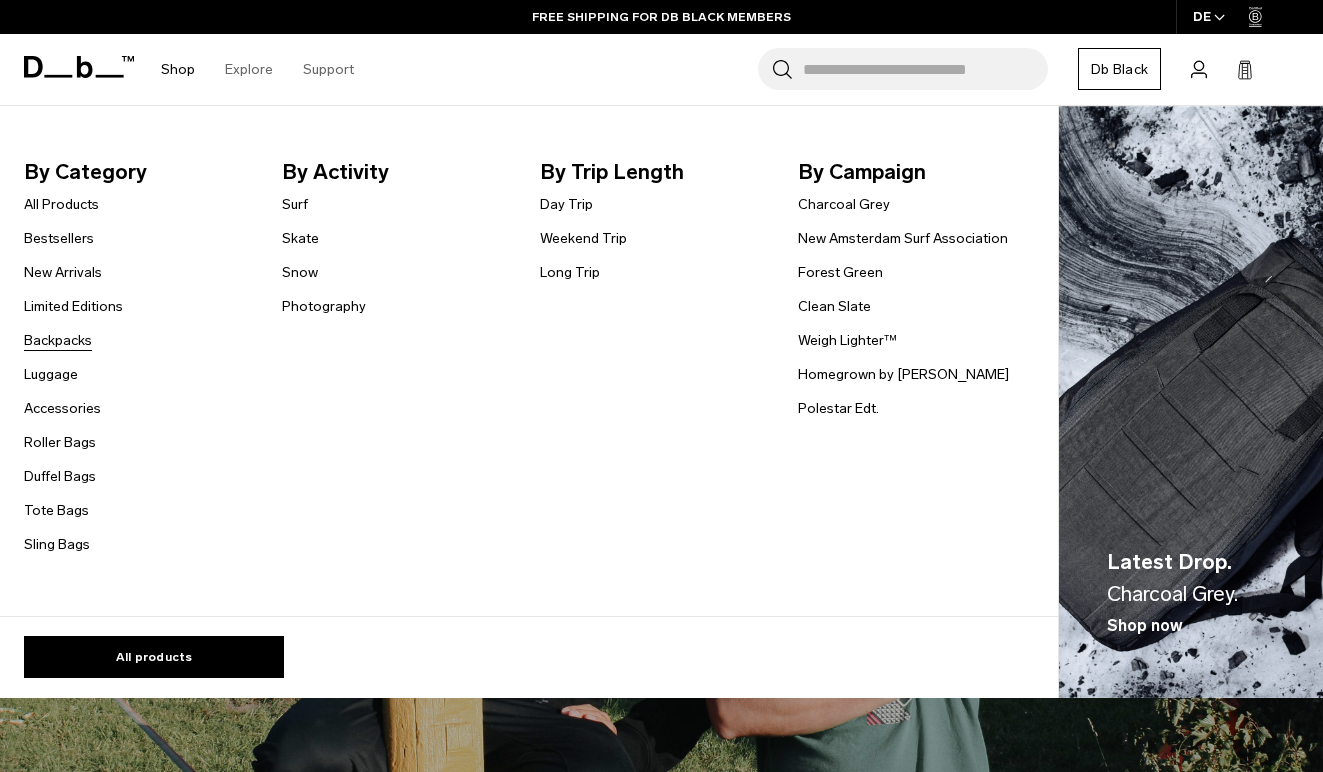 click on "Backpacks" at bounding box center (58, 340) 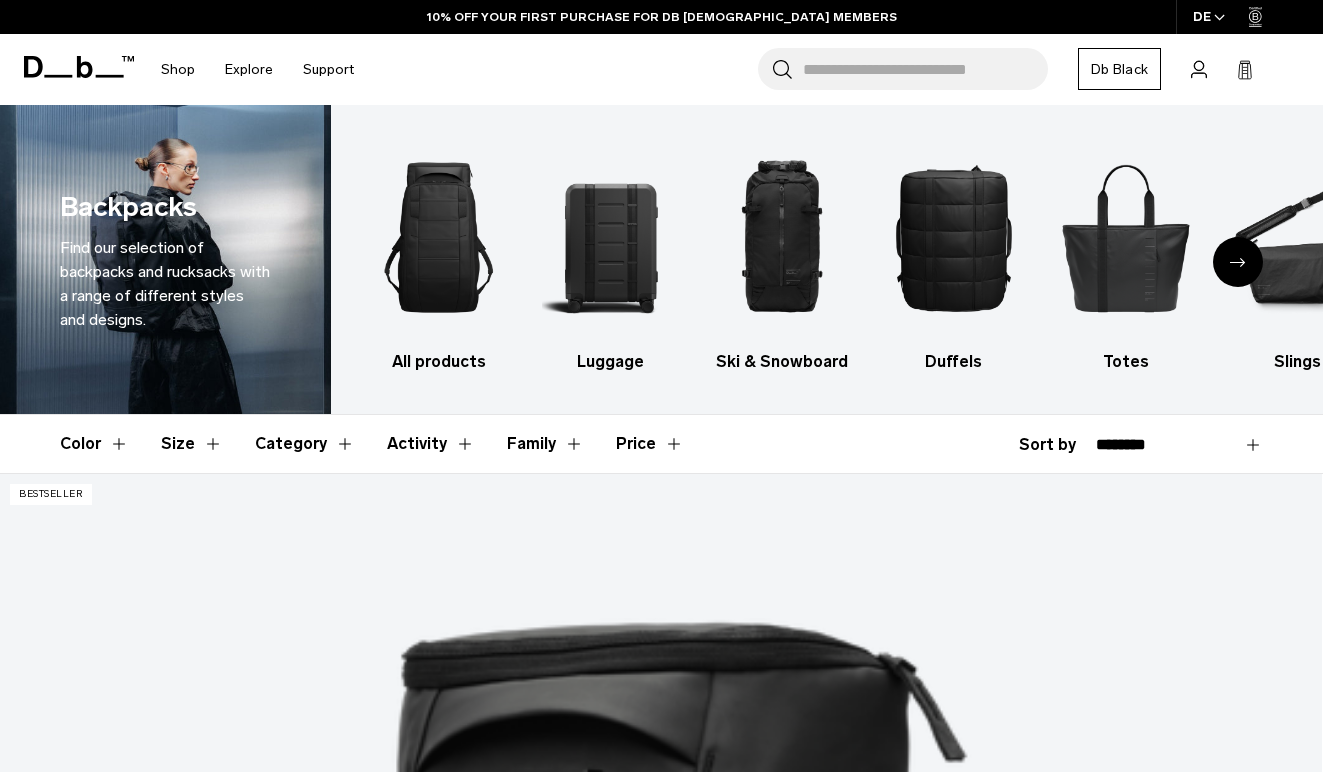 scroll, scrollTop: 397, scrollLeft: 0, axis: vertical 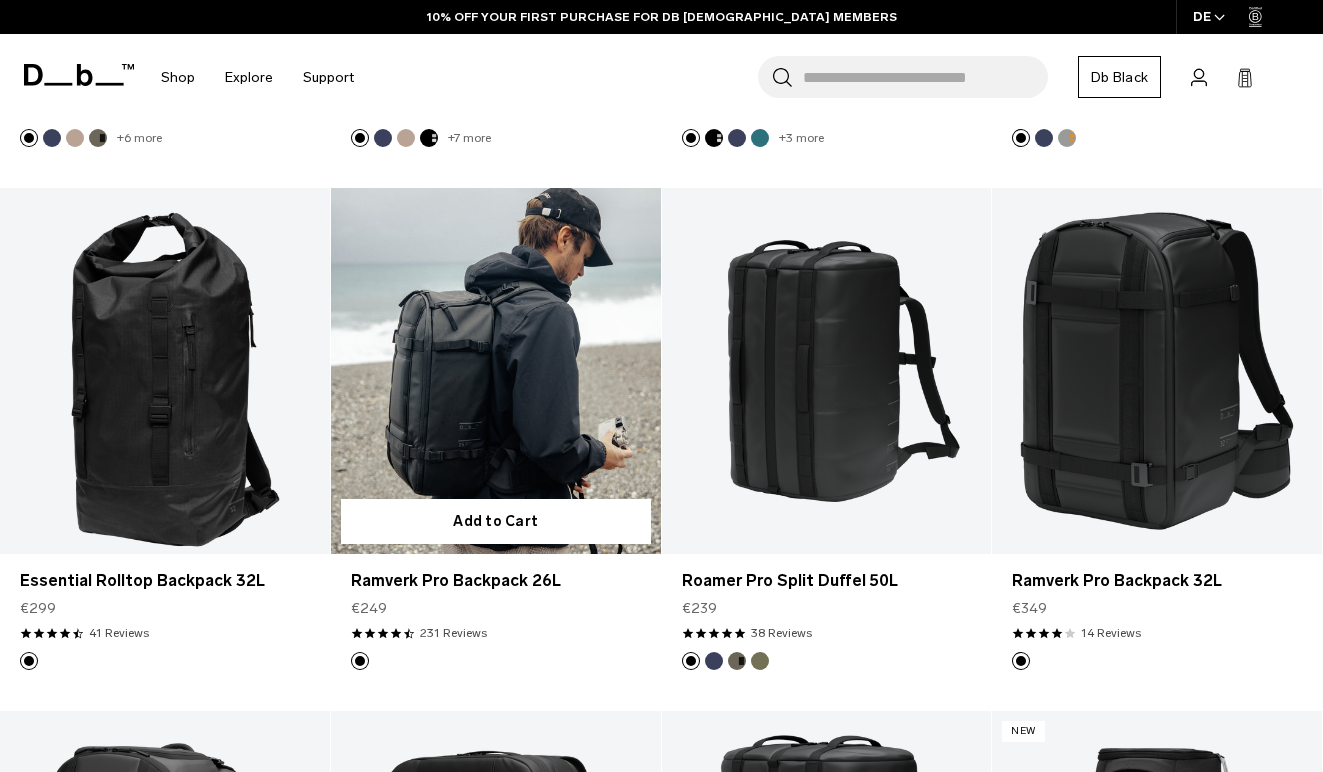 click at bounding box center [496, 371] 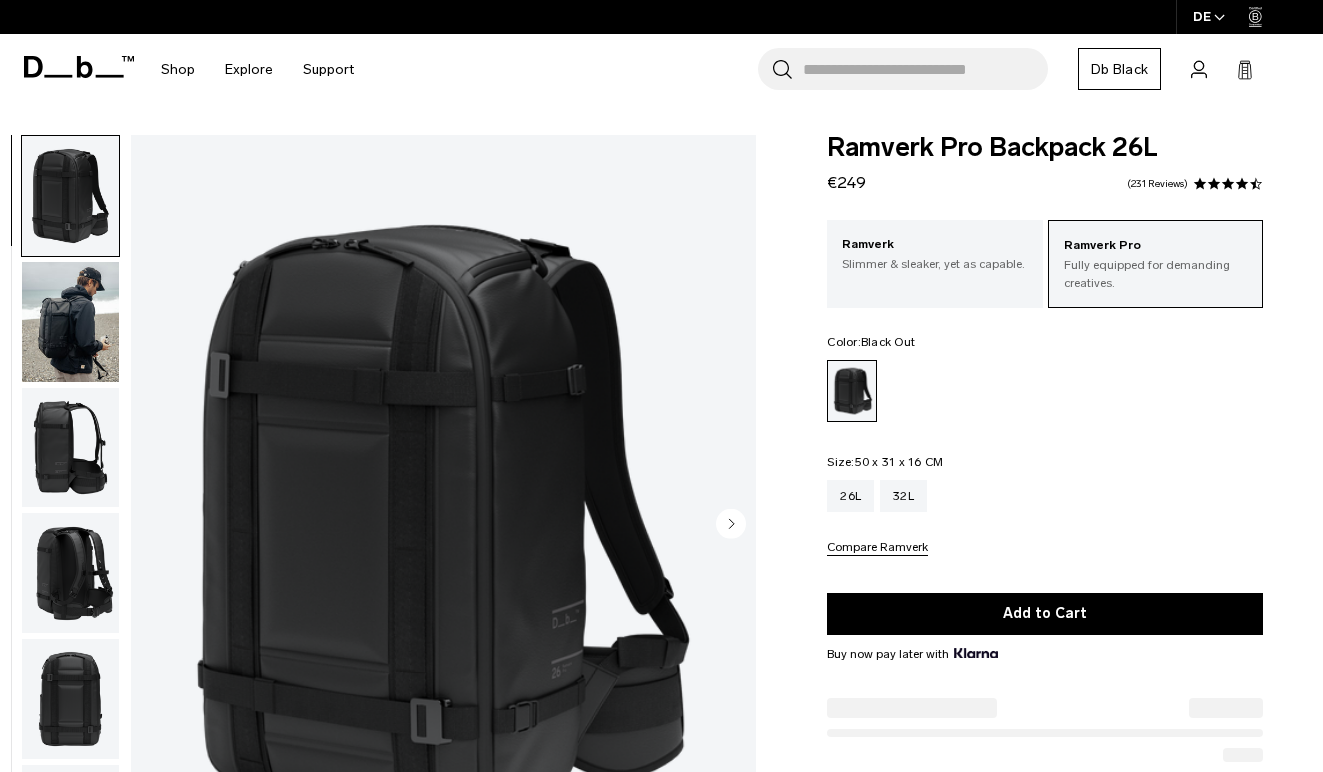 scroll, scrollTop: 0, scrollLeft: 0, axis: both 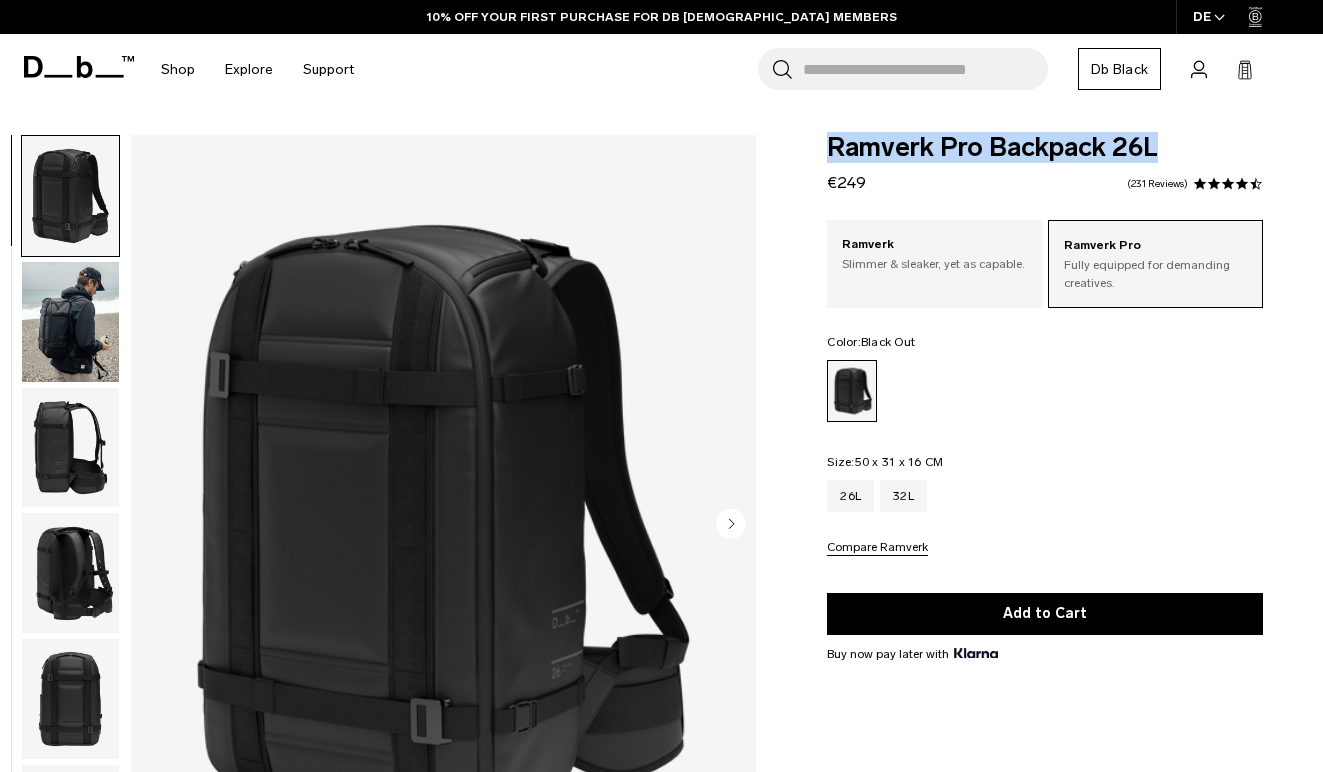 drag, startPoint x: 830, startPoint y: 143, endPoint x: 1163, endPoint y: 159, distance: 333.38416 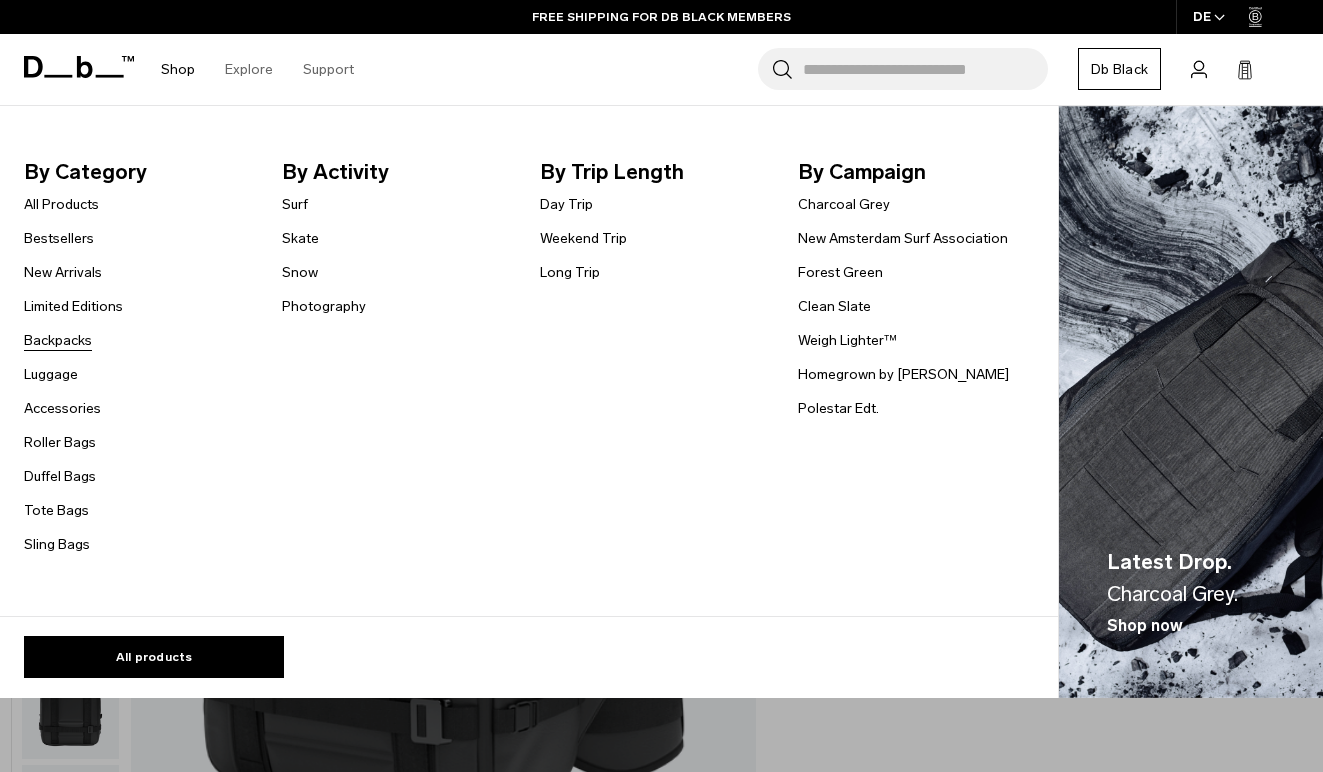 click on "Backpacks" at bounding box center (58, 340) 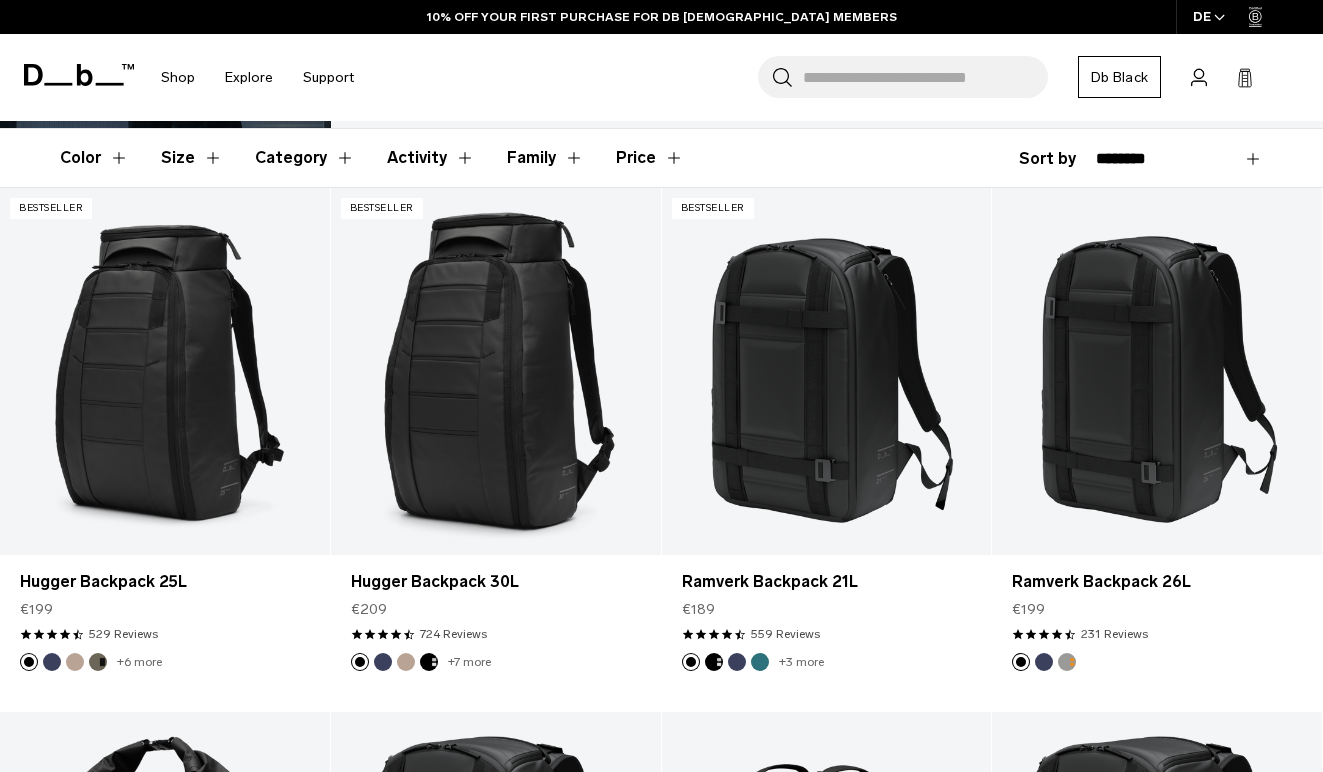 scroll, scrollTop: 319, scrollLeft: 0, axis: vertical 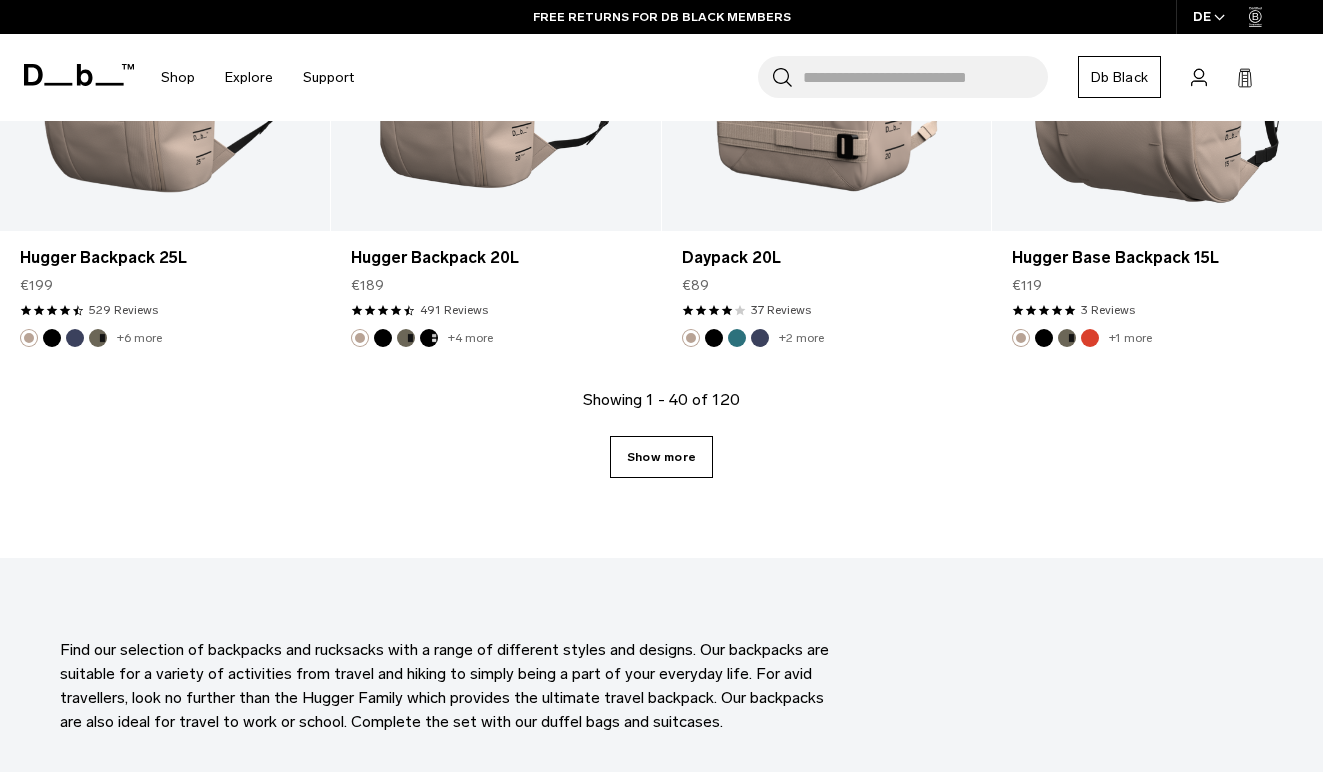 click on "Show more" at bounding box center (661, 457) 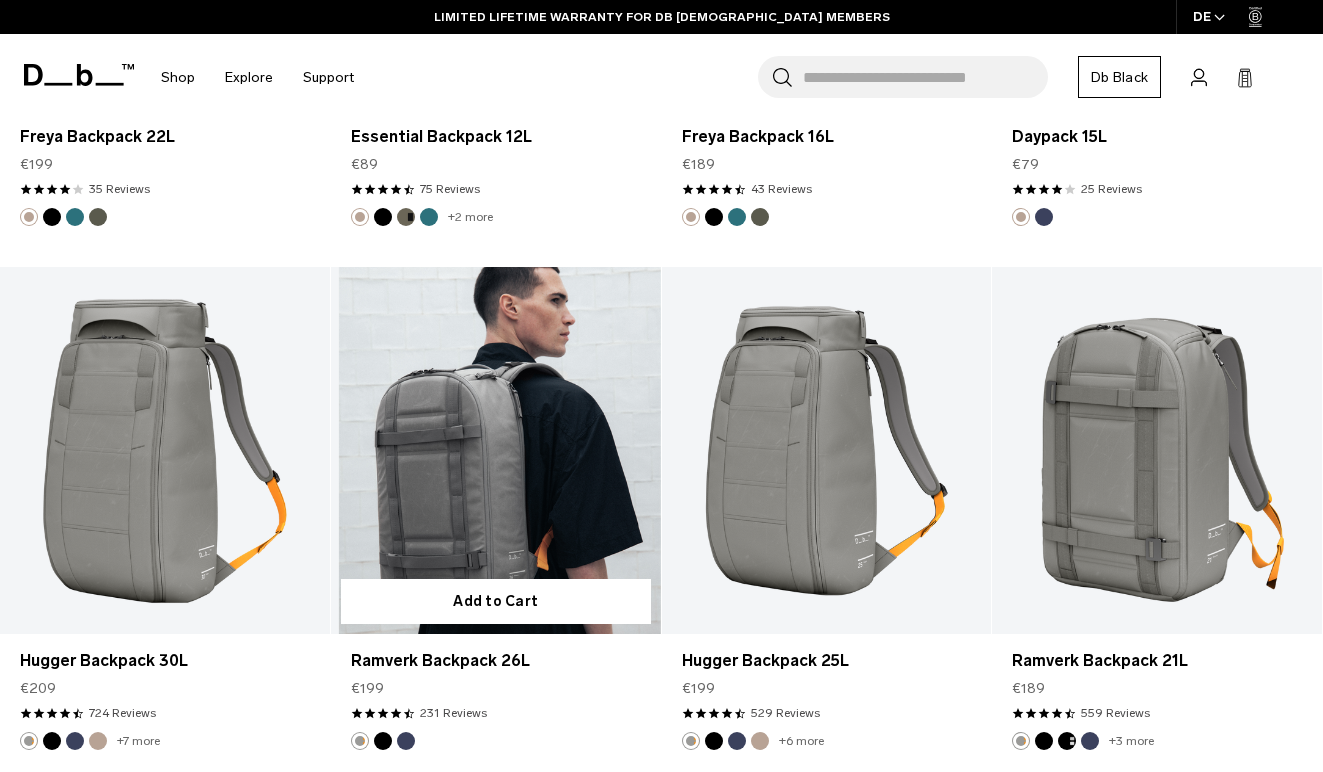 scroll, scrollTop: 5991, scrollLeft: 0, axis: vertical 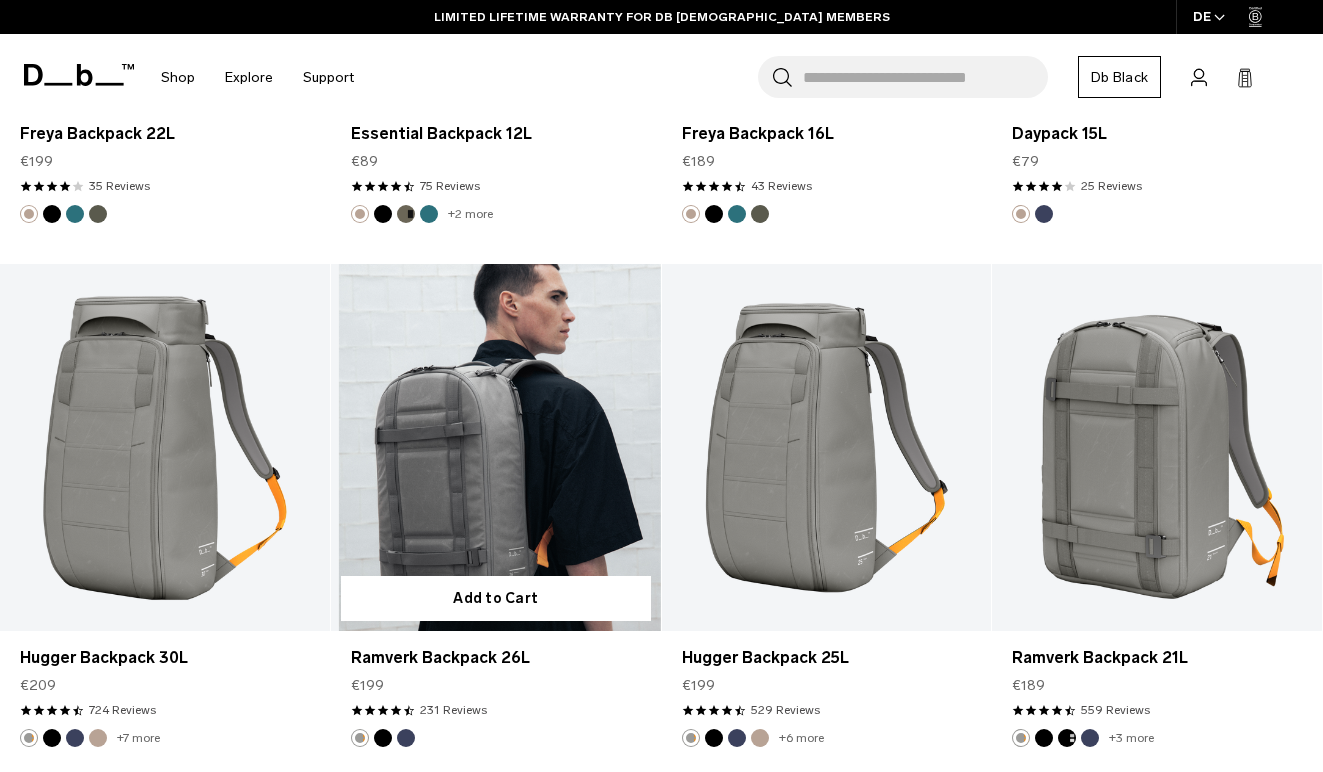 click at bounding box center [496, 447] 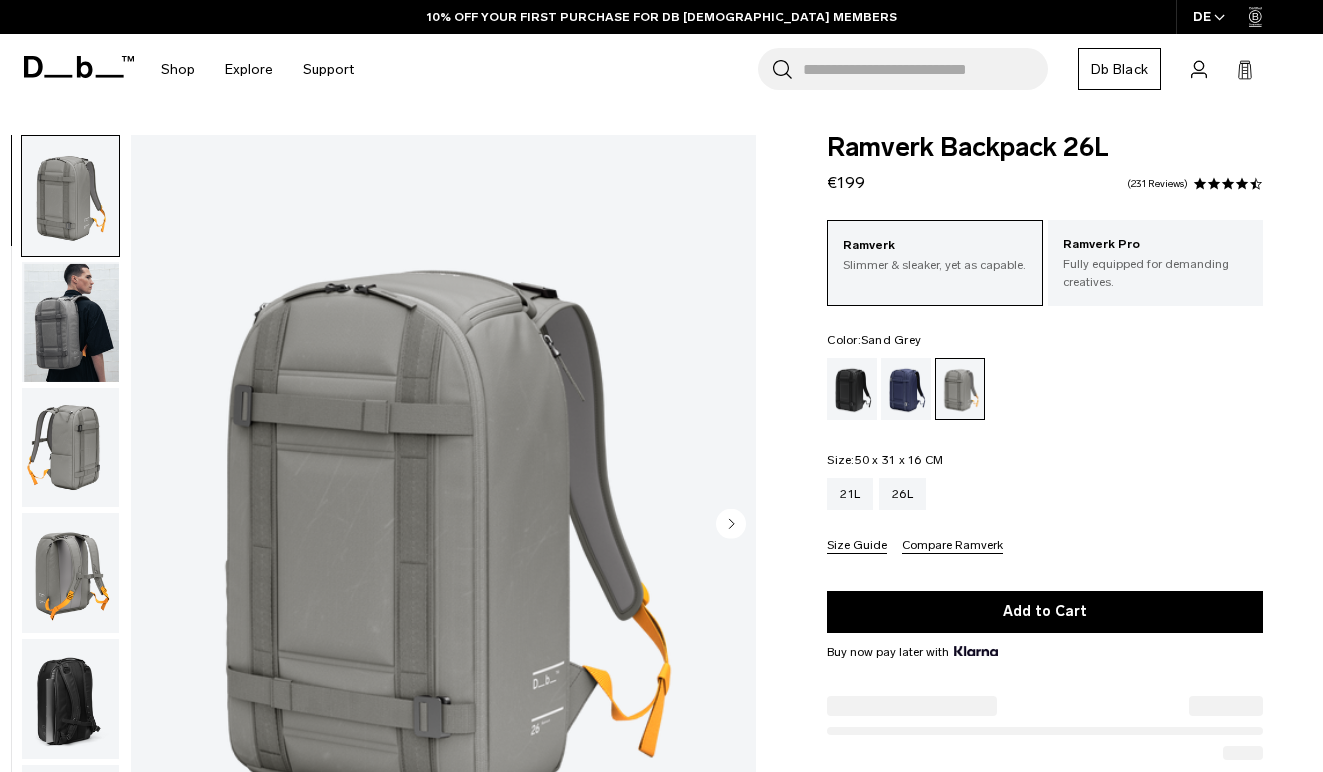 scroll, scrollTop: 0, scrollLeft: 0, axis: both 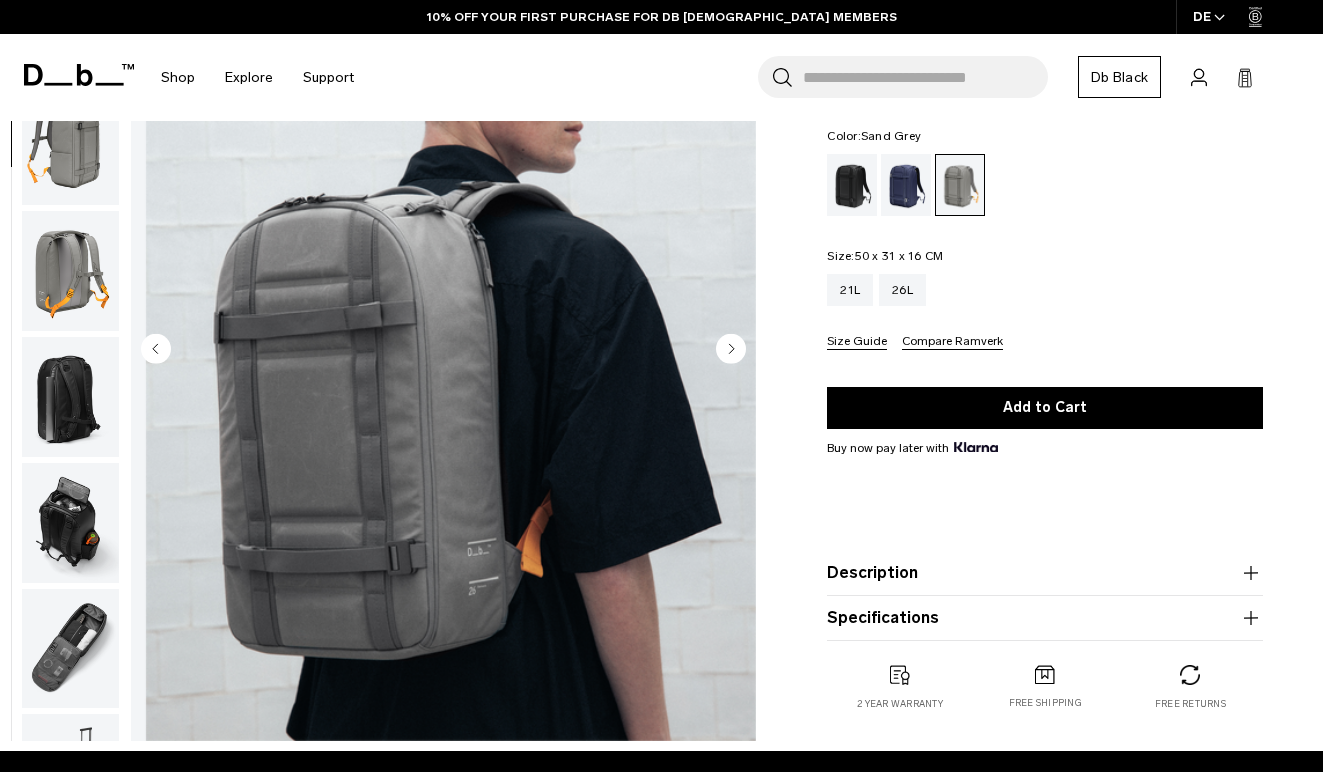 click at bounding box center [70, 648] 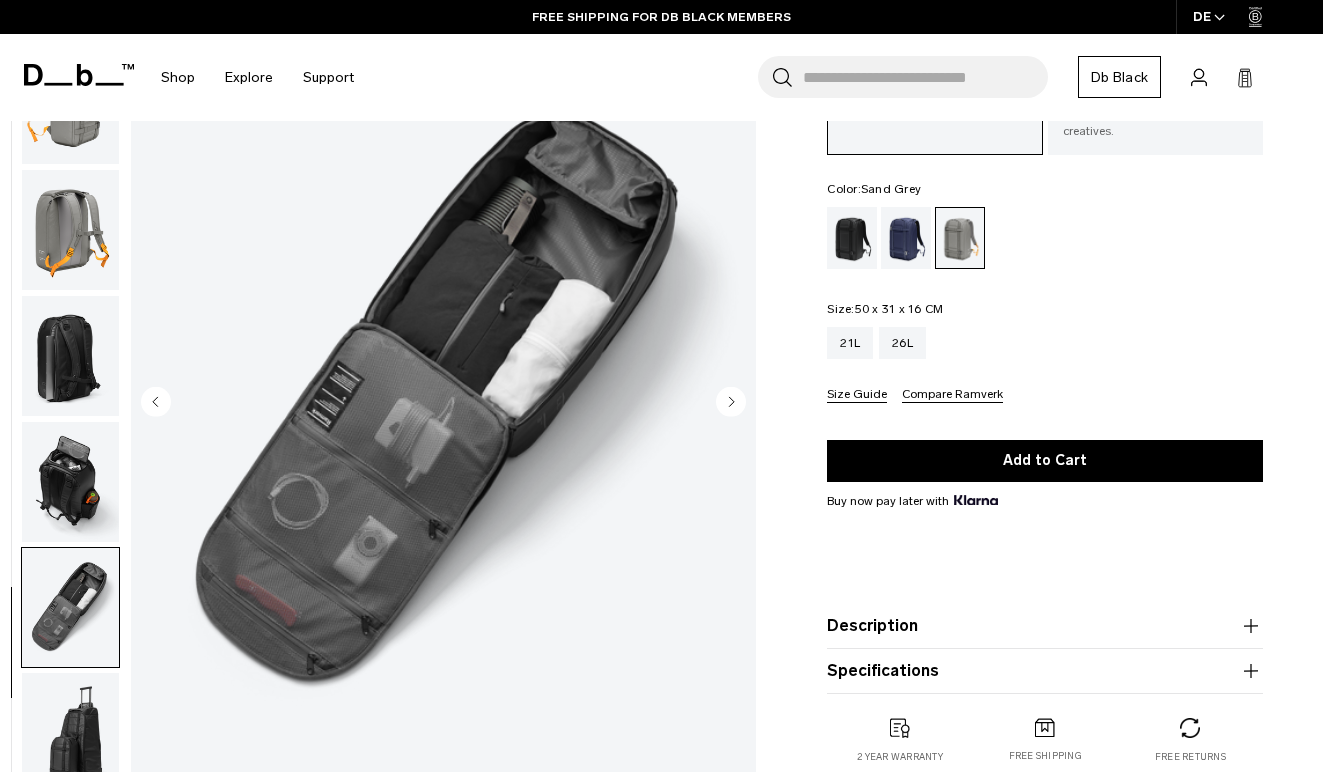 scroll, scrollTop: 100, scrollLeft: 0, axis: vertical 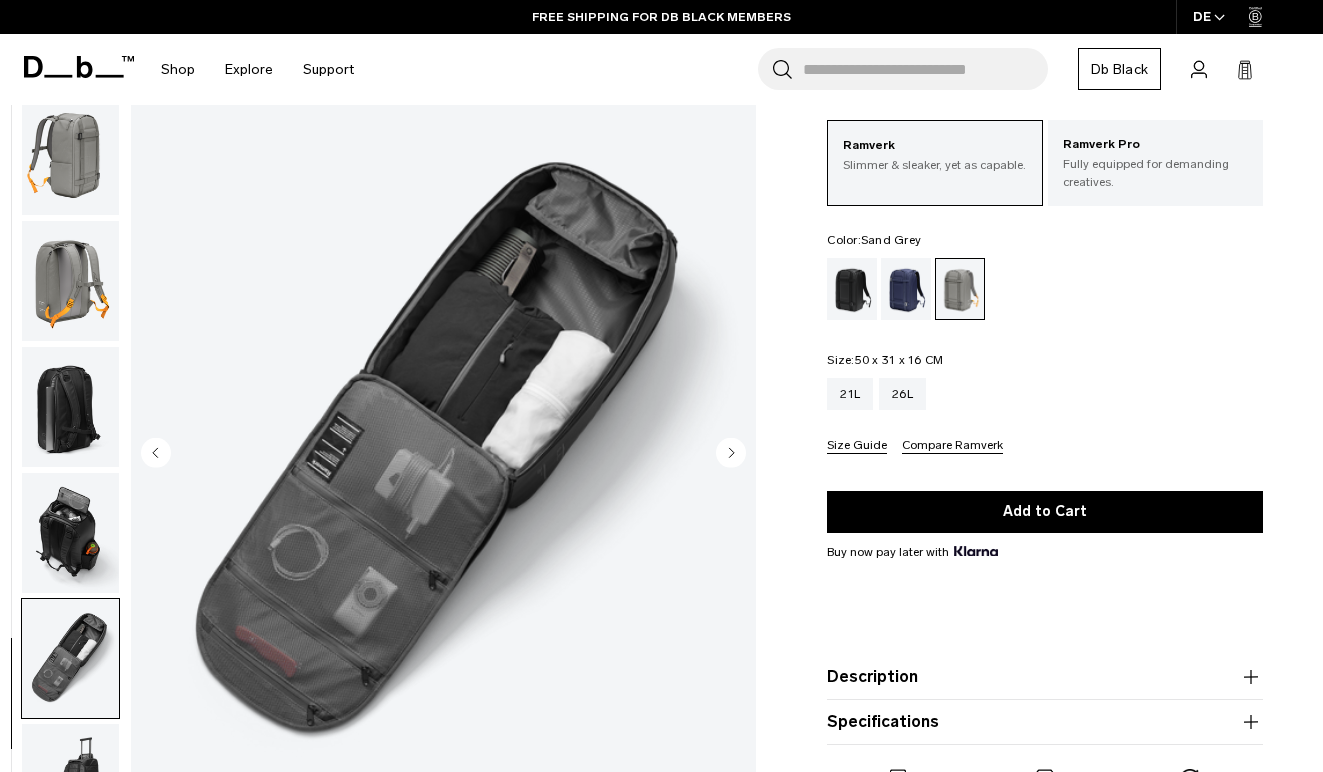 click 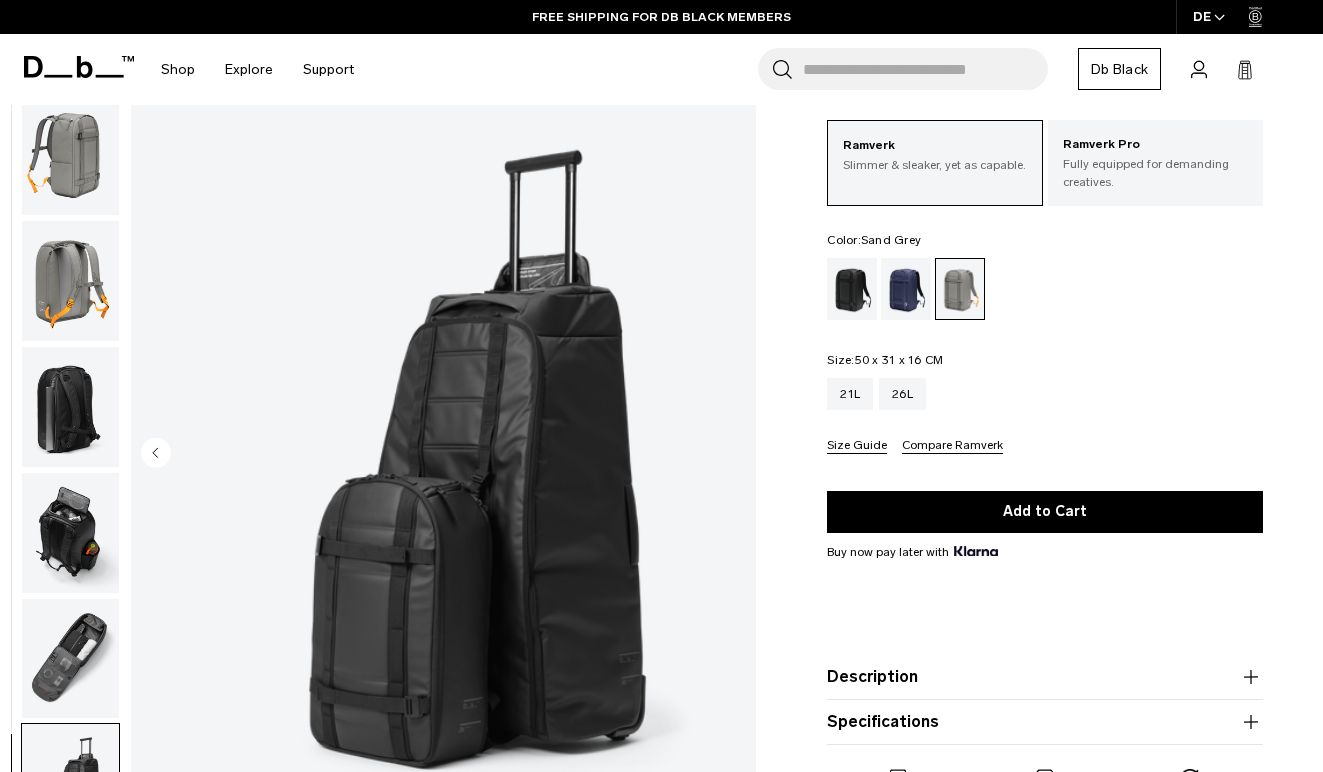 click 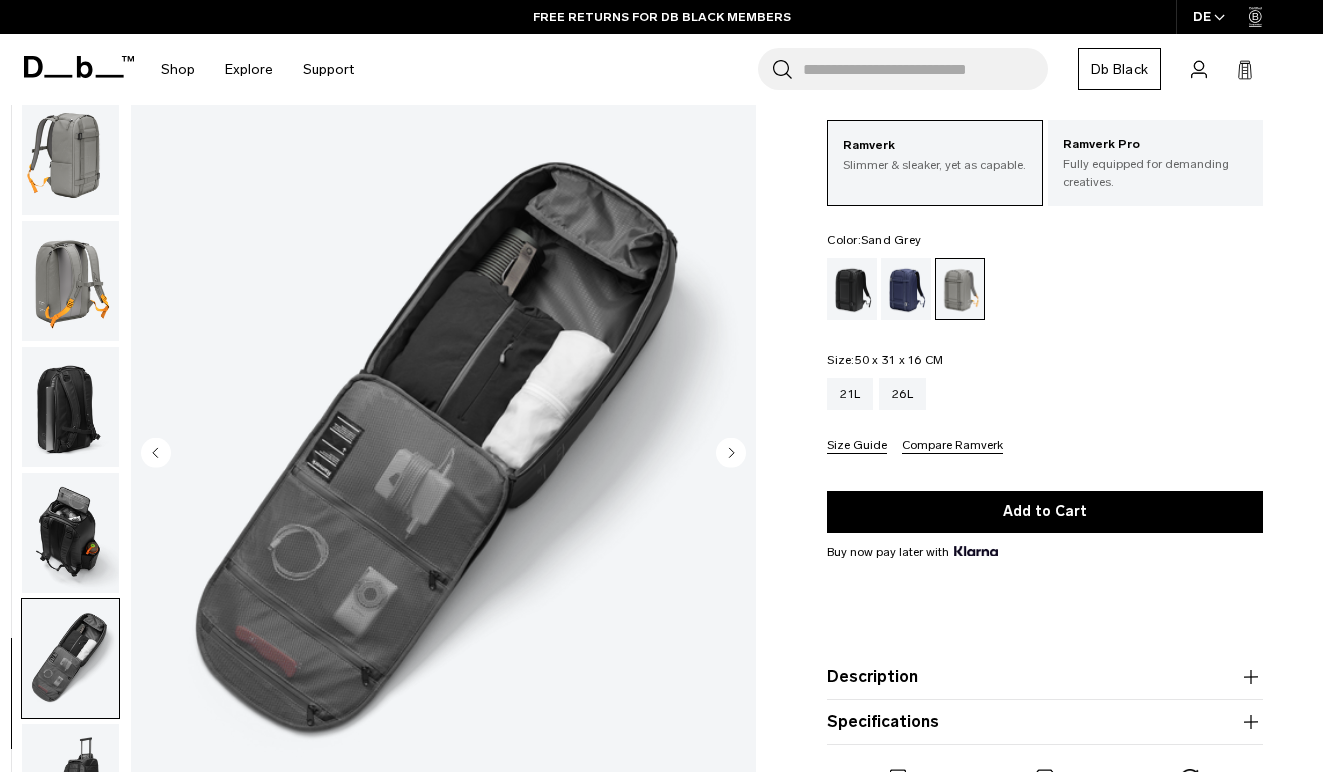 click at bounding box center [70, 533] 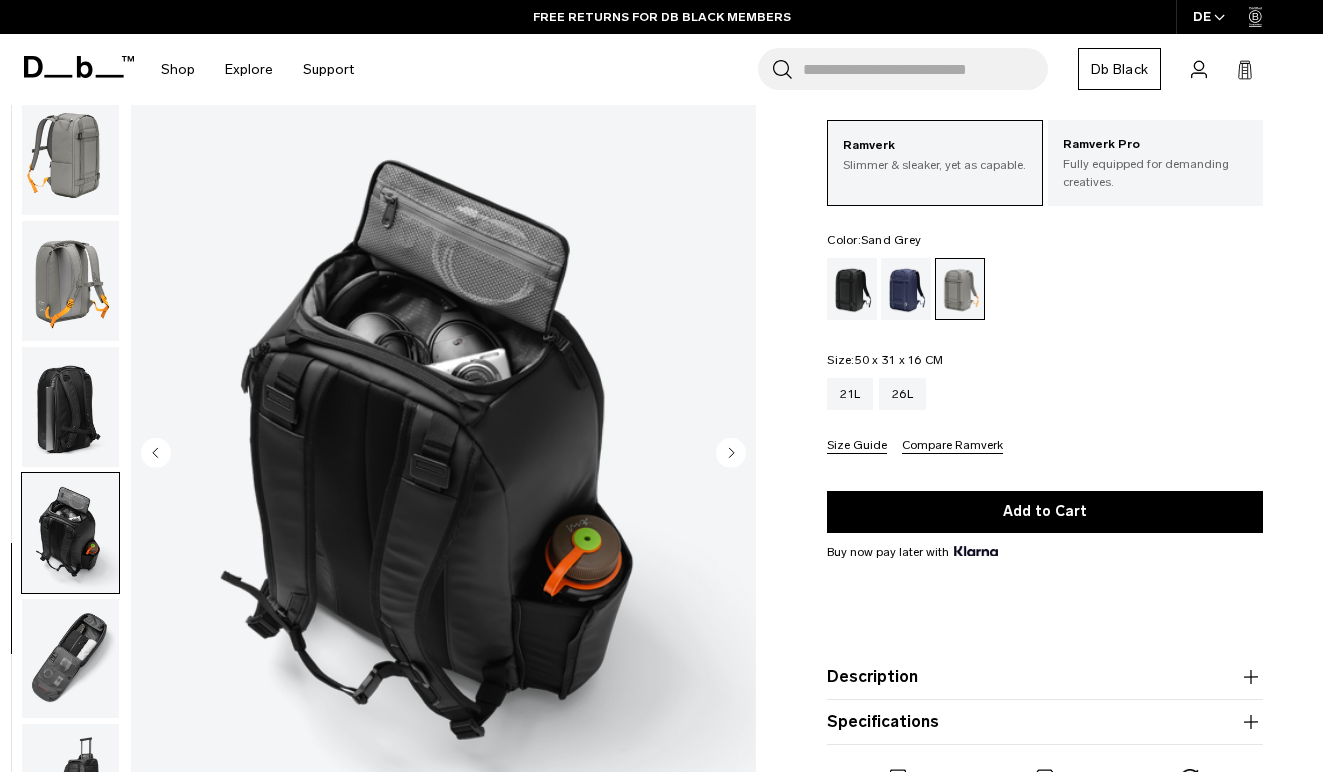 click at bounding box center [70, 784] 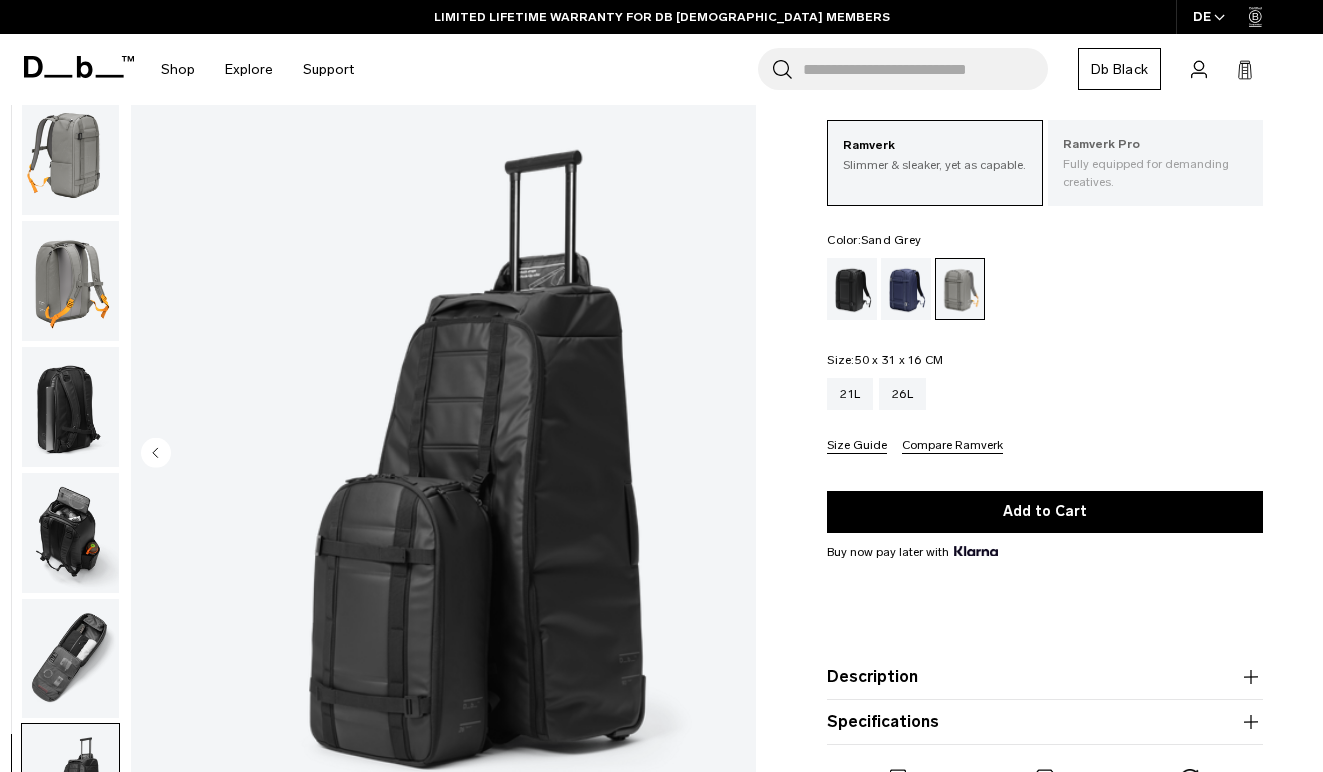click on "Fully equipped for demanding creatives." at bounding box center [1155, 173] 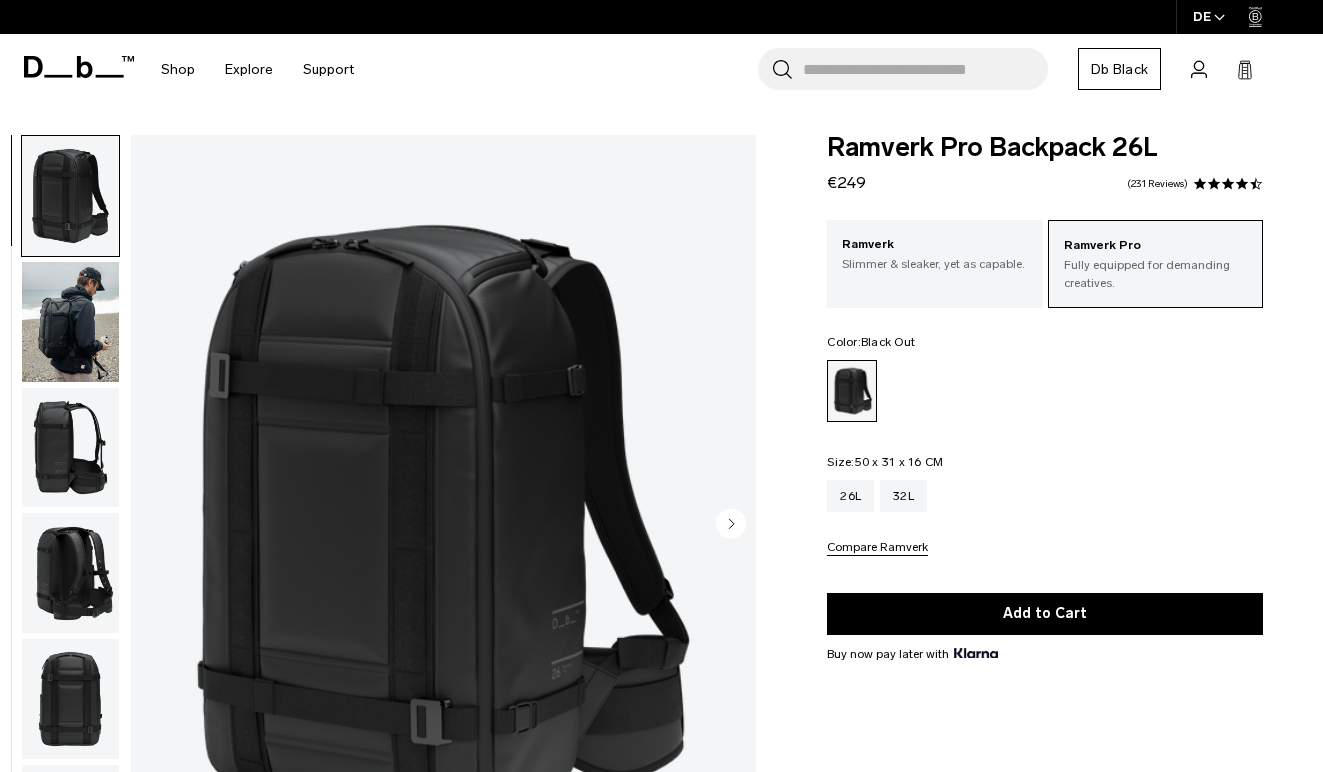 scroll, scrollTop: 0, scrollLeft: 0, axis: both 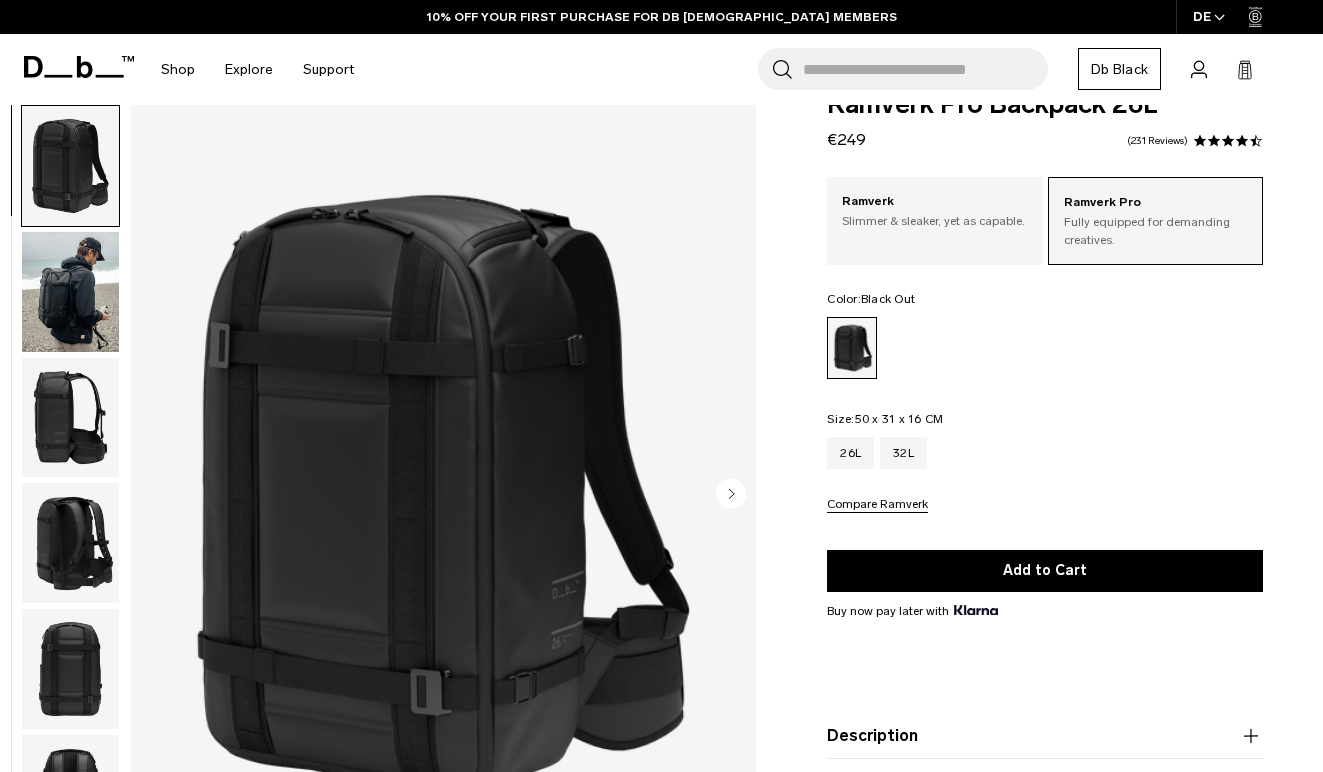 click at bounding box center (70, 292) 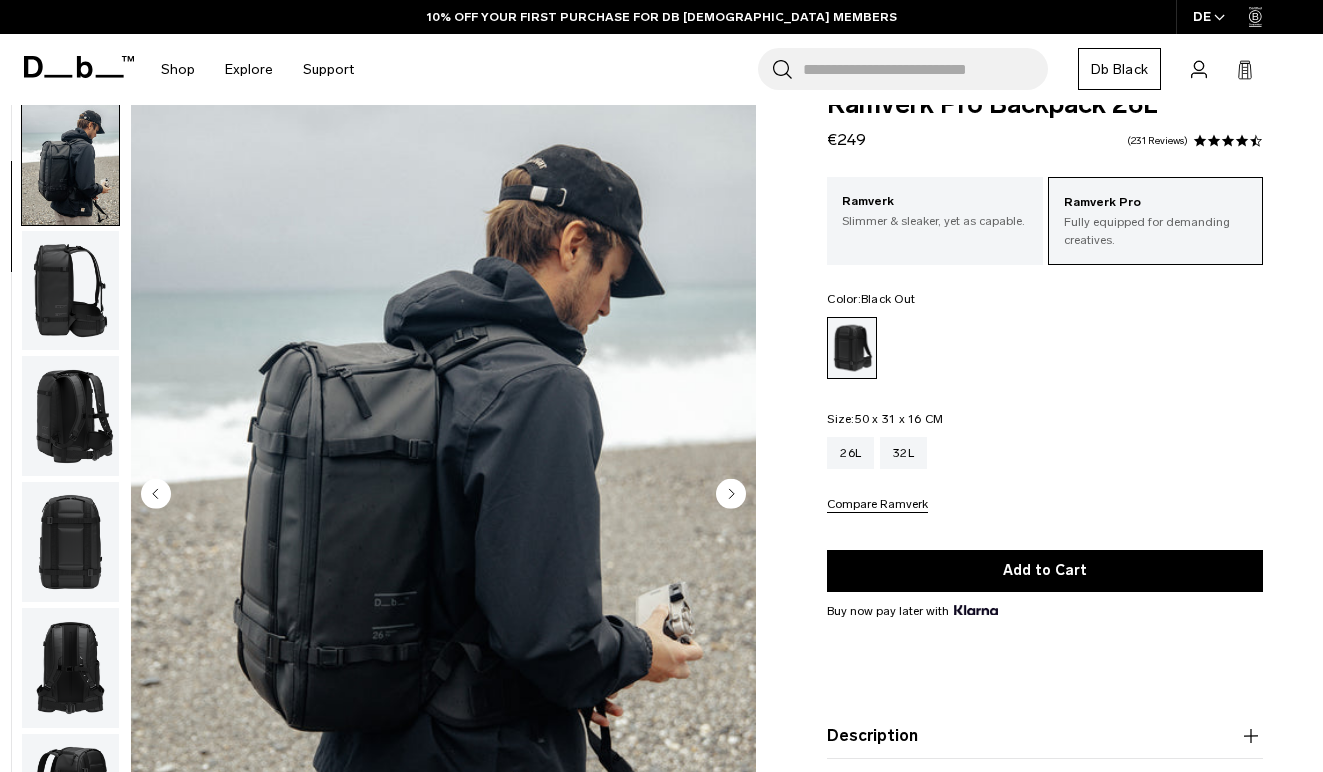 click at bounding box center [70, 291] 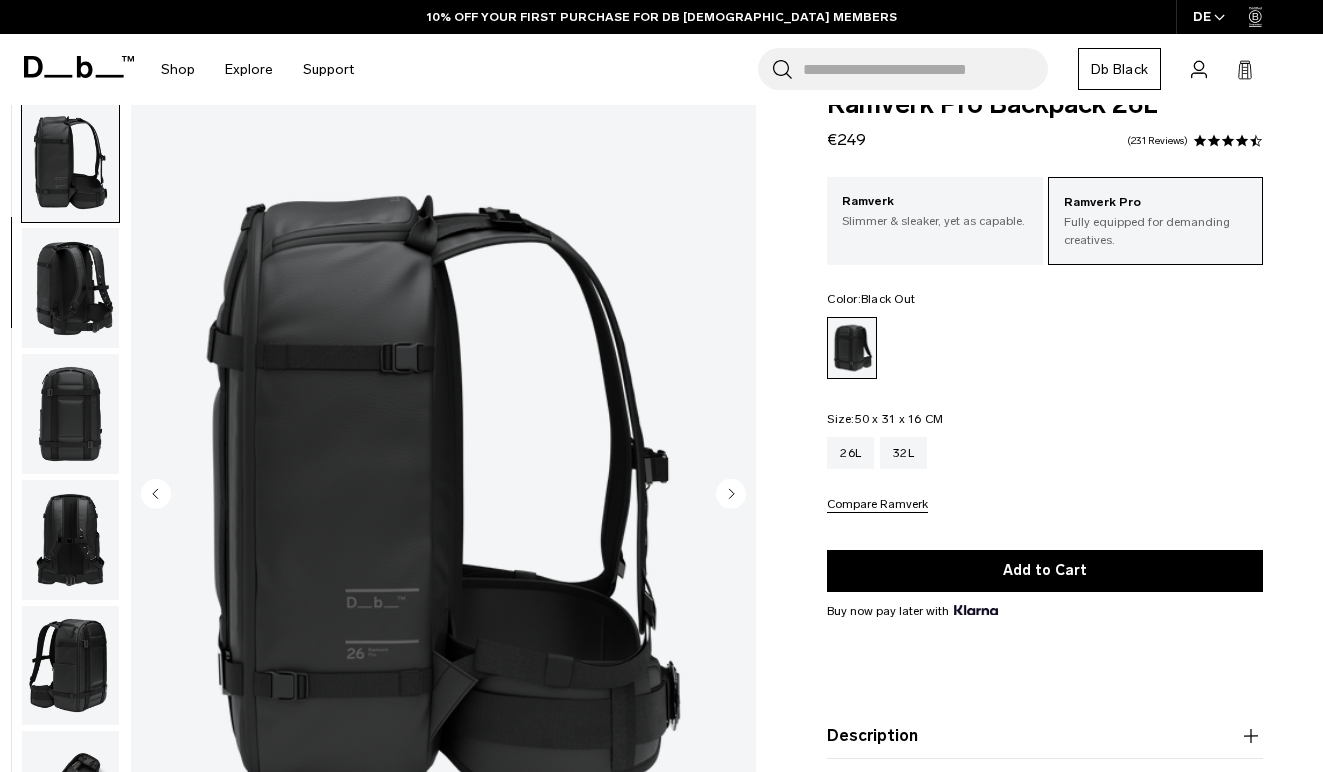 click at bounding box center [70, 288] 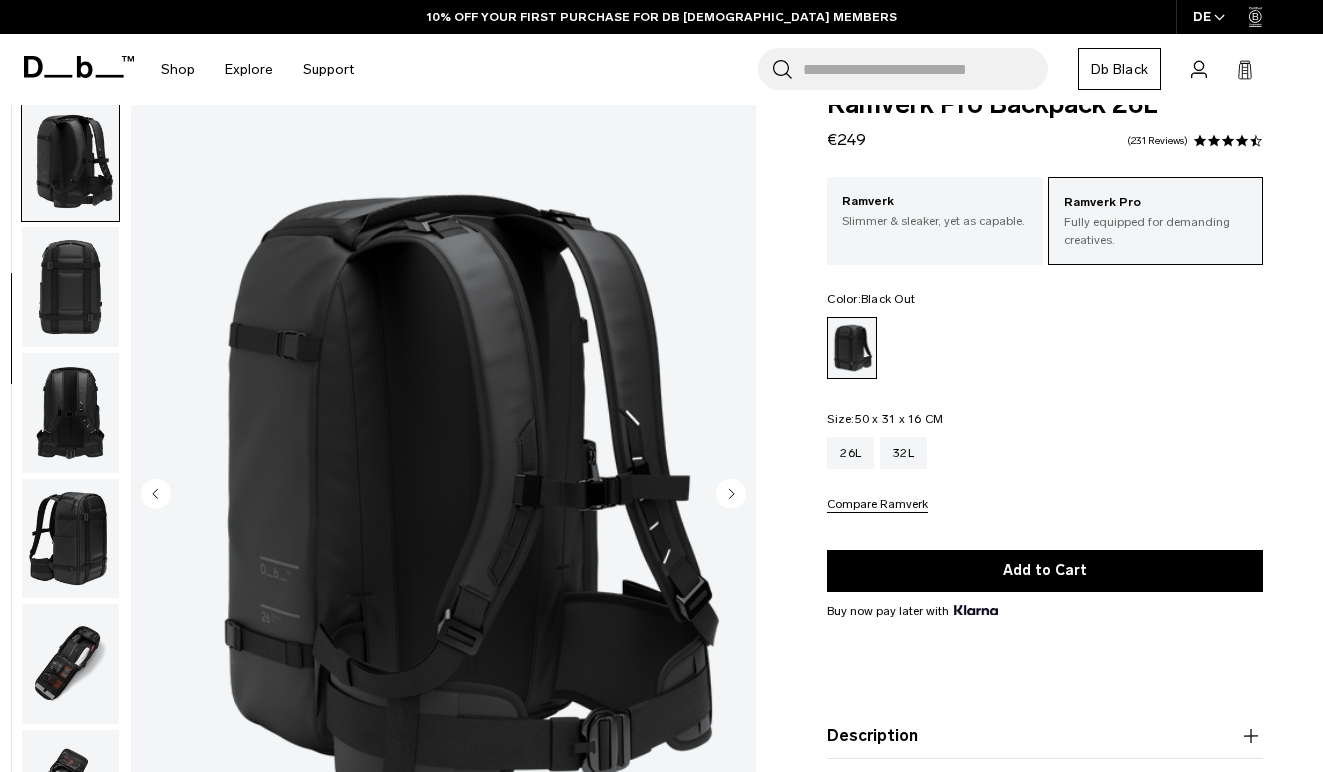 click at bounding box center (70, 287) 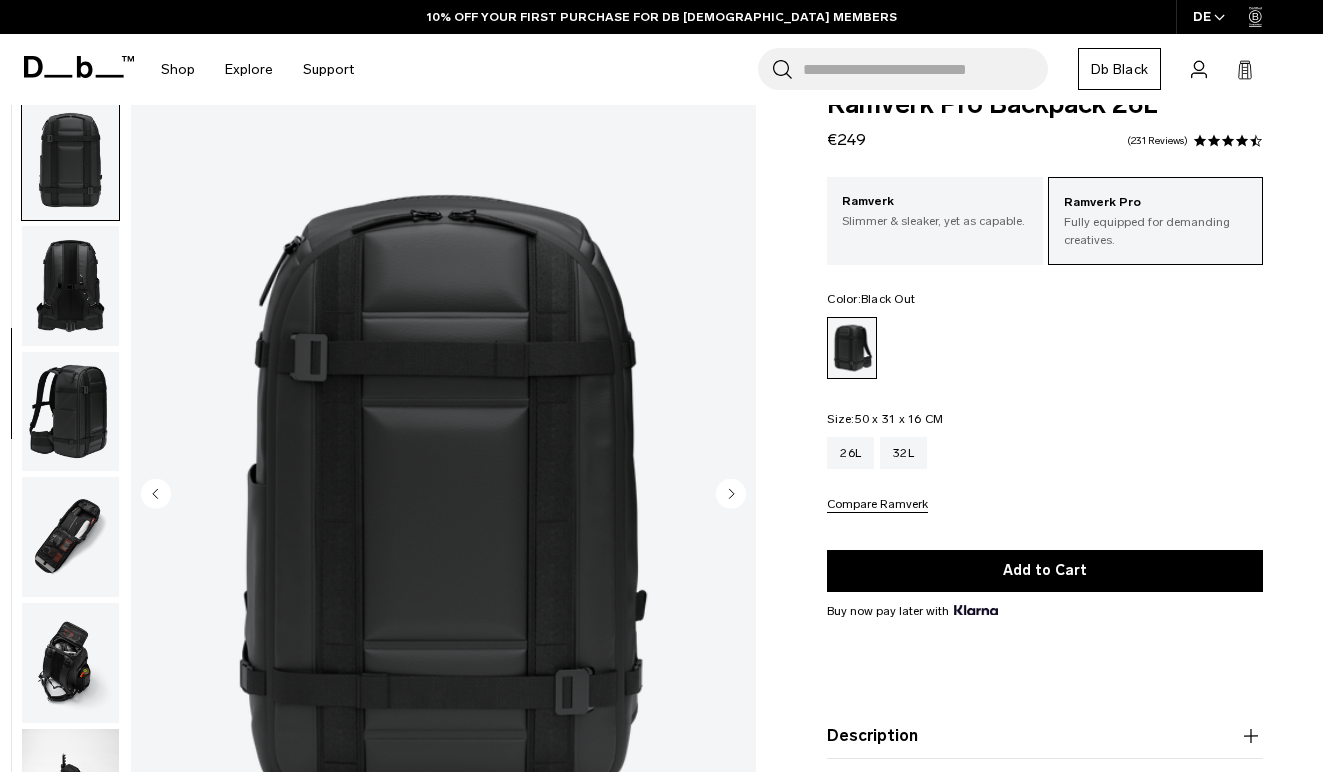 click at bounding box center [70, 412] 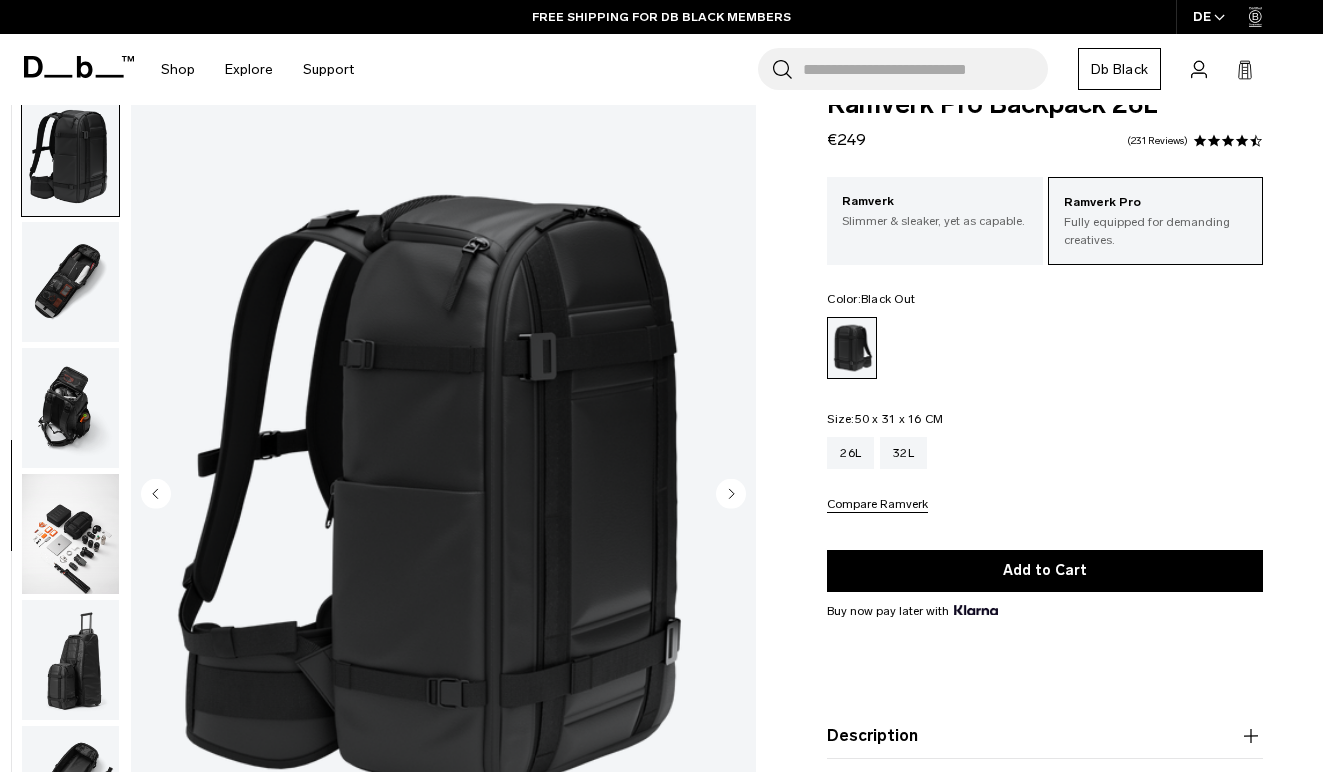 click at bounding box center (70, 282) 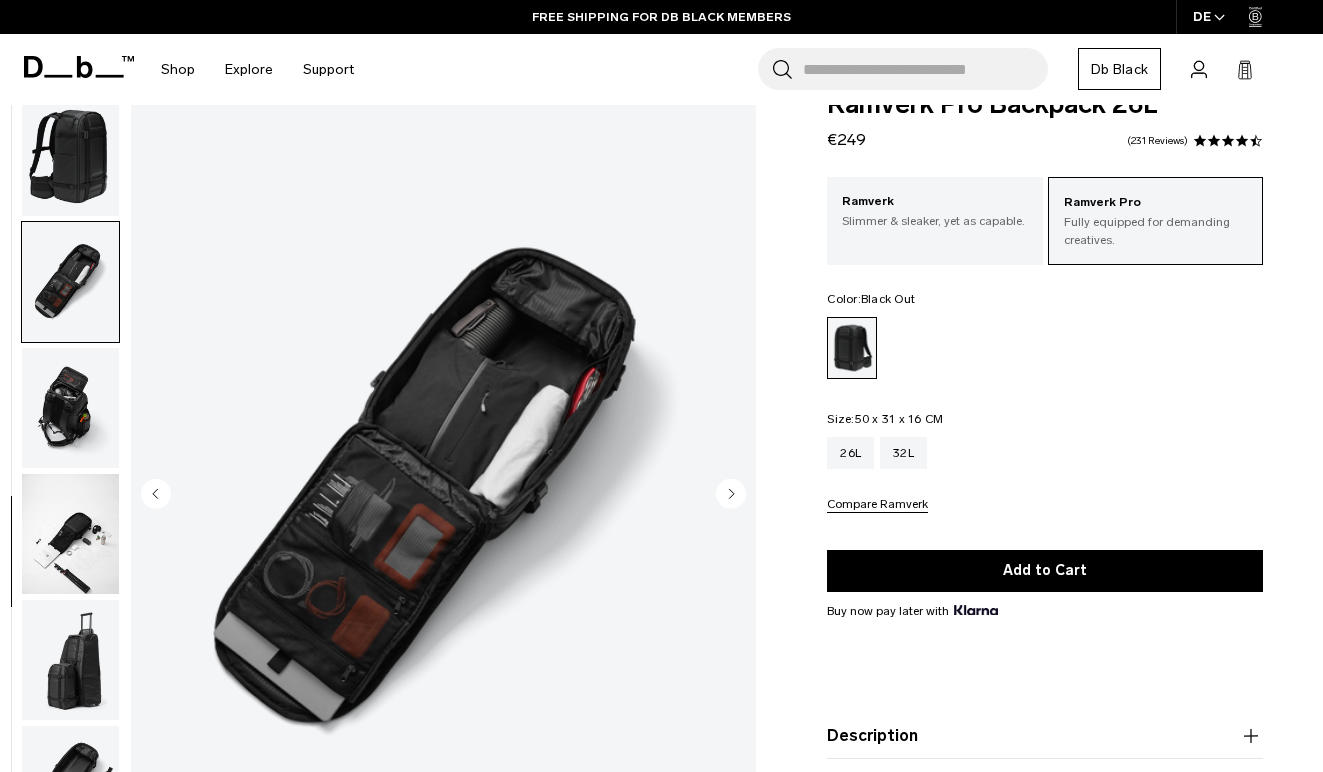 scroll, scrollTop: 869, scrollLeft: 0, axis: vertical 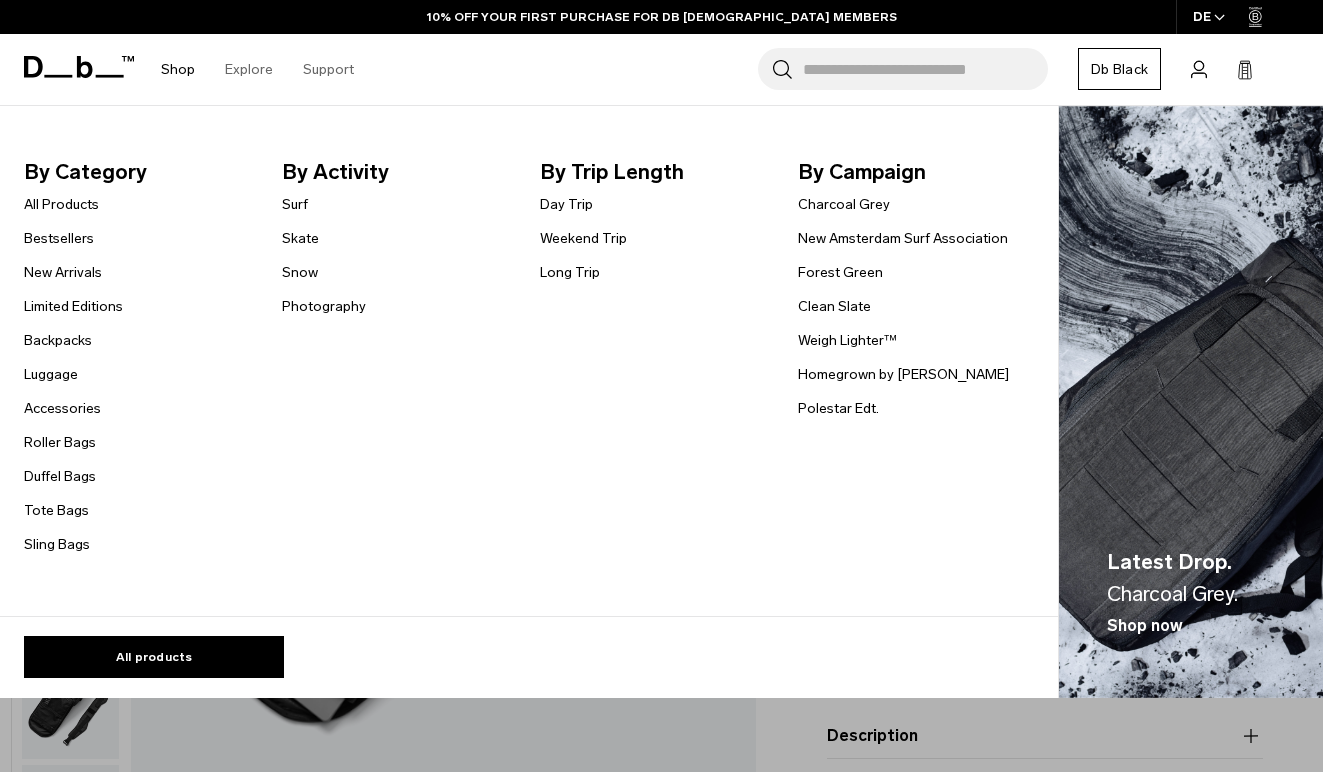 click on "Shop" at bounding box center [178, 69] 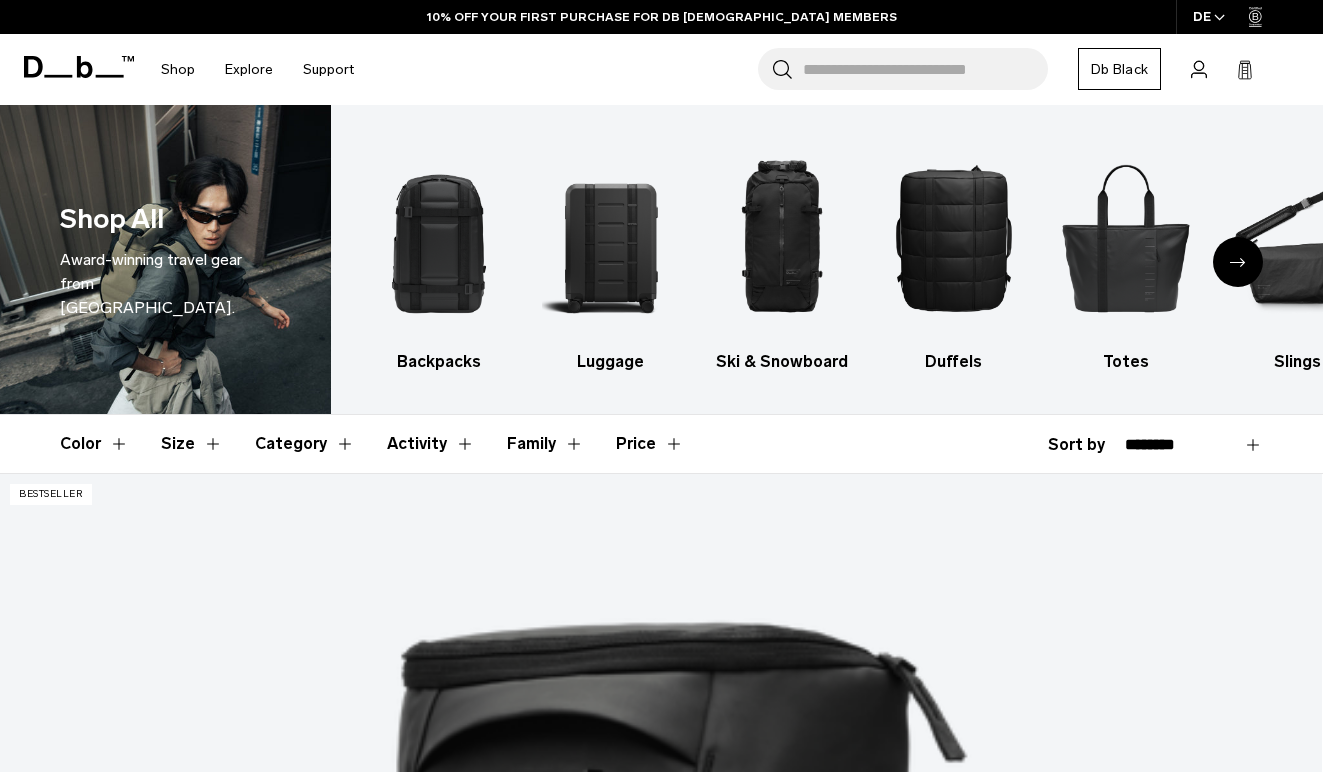 scroll, scrollTop: 0, scrollLeft: 0, axis: both 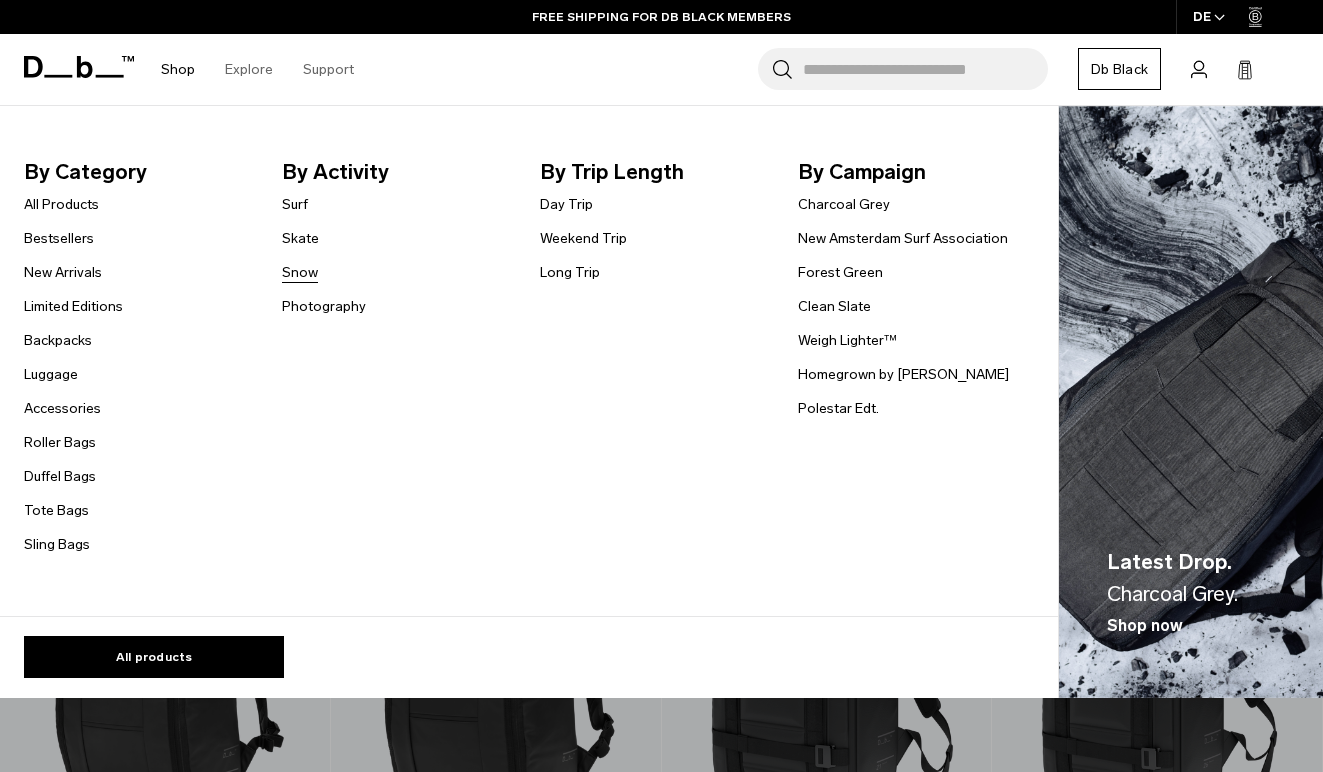 click on "Snow" at bounding box center (300, 272) 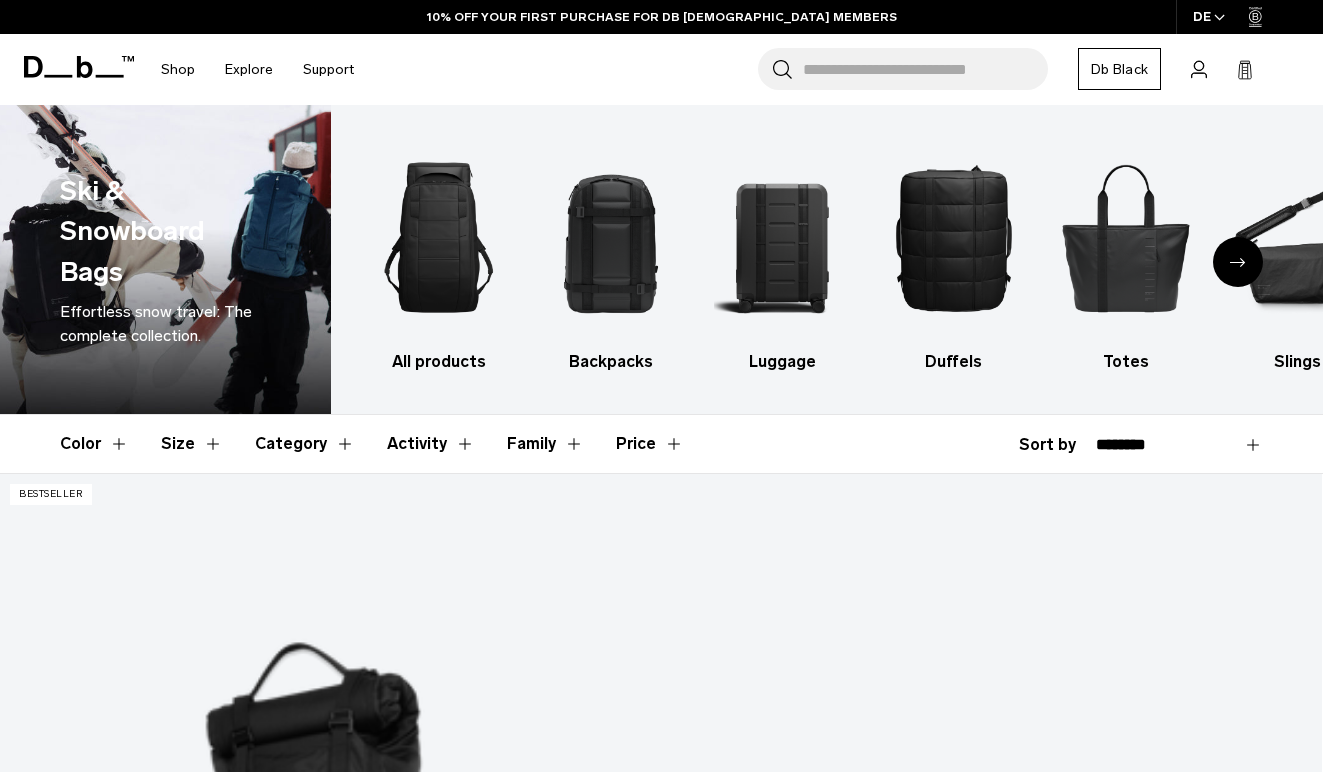 scroll, scrollTop: 0, scrollLeft: 0, axis: both 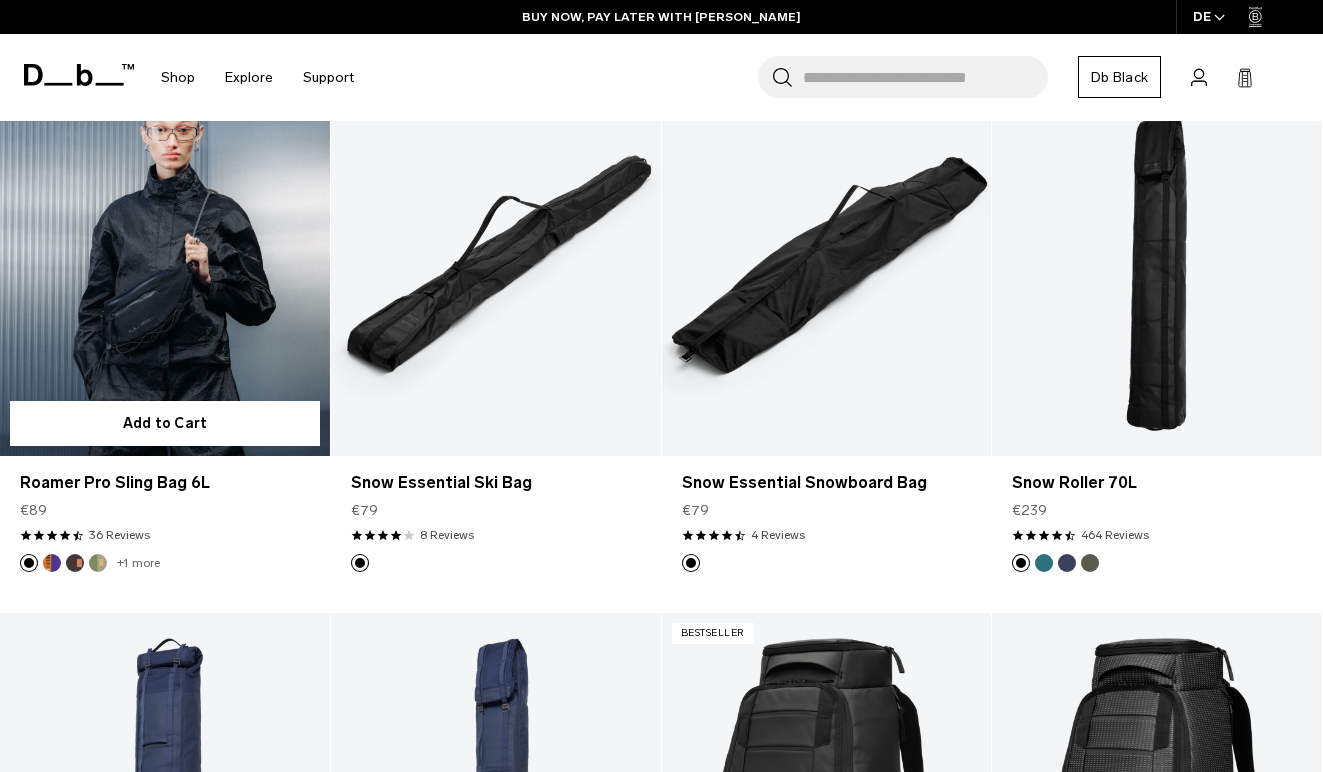 click at bounding box center (52, 563) 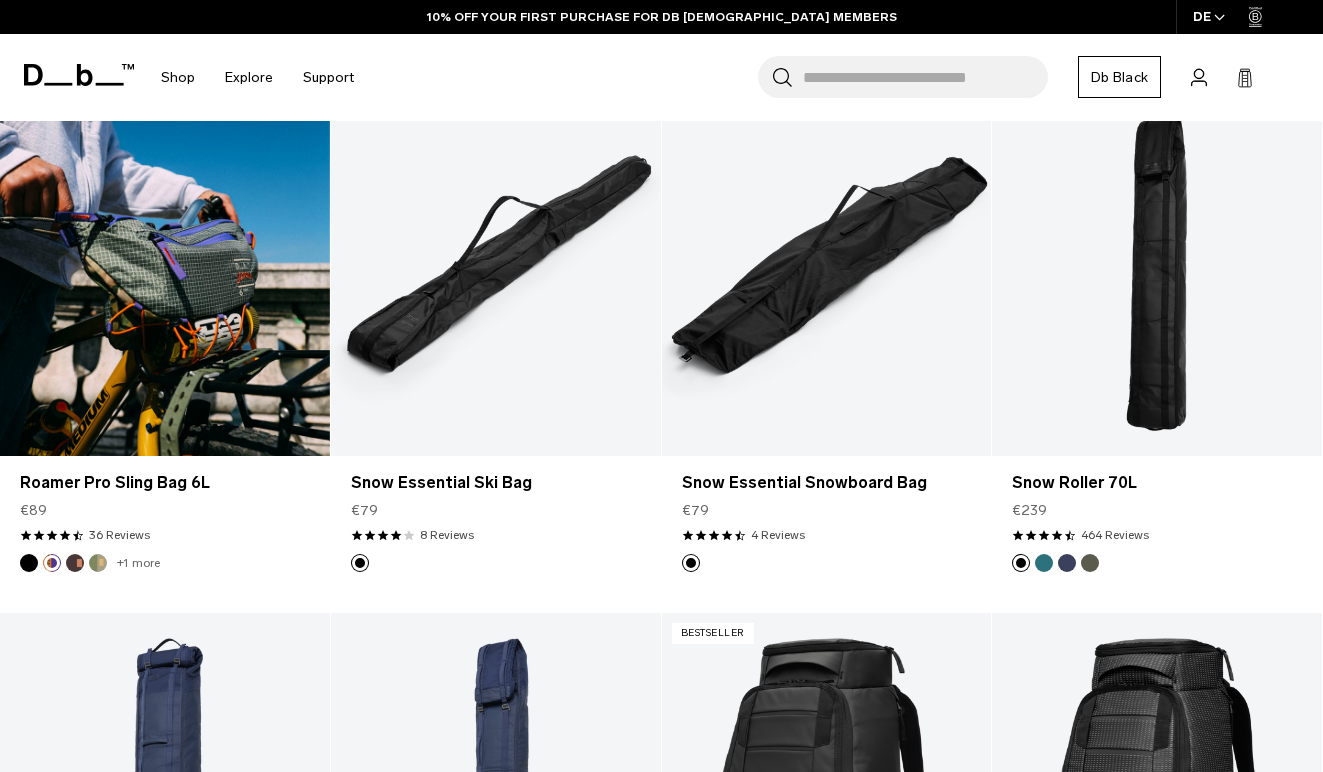 click at bounding box center (75, 563) 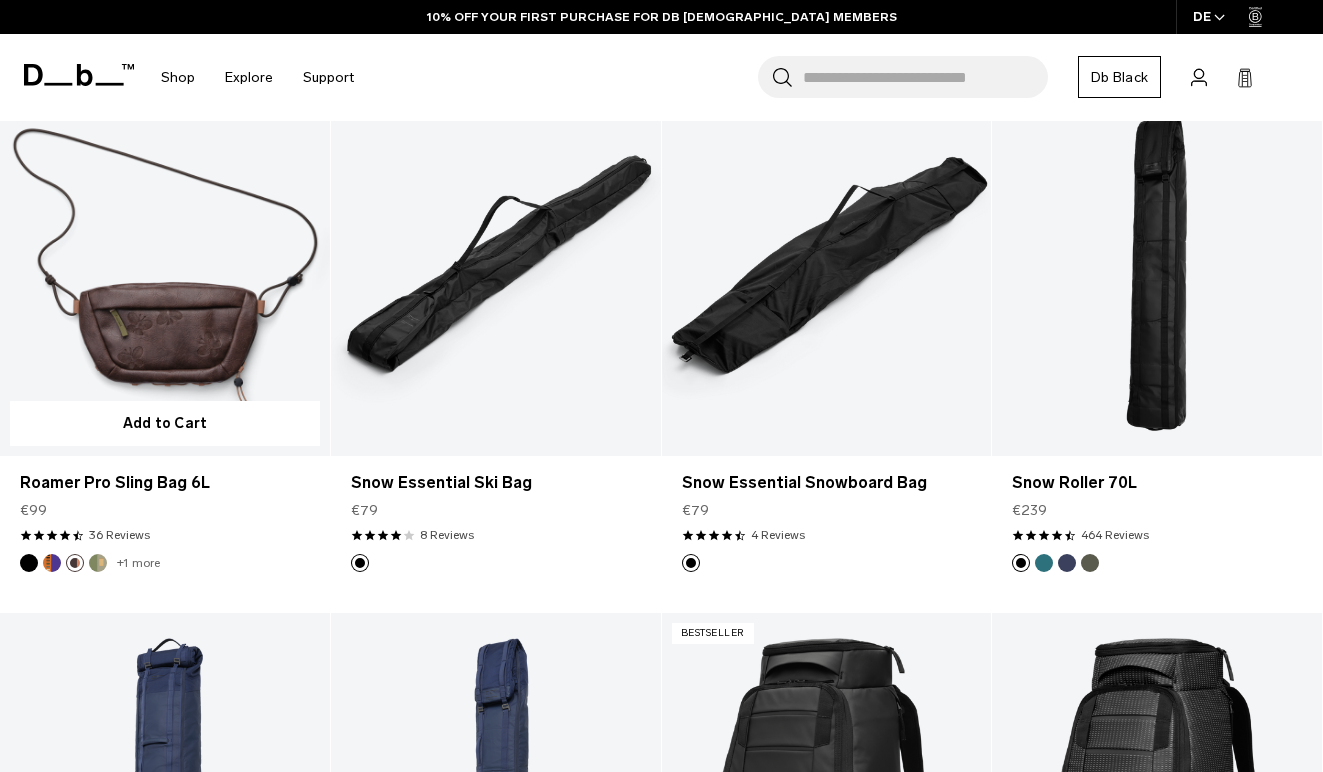 click at bounding box center [98, 563] 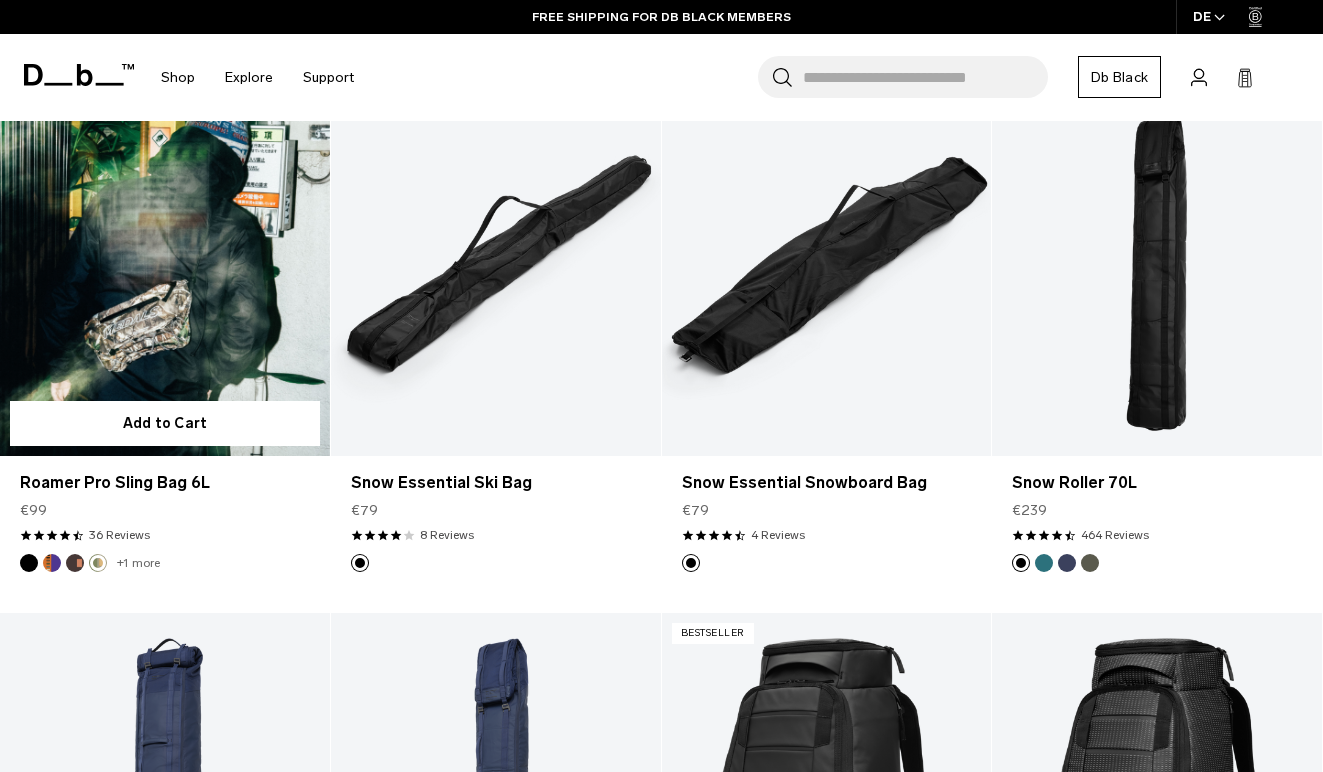click at bounding box center (52, 563) 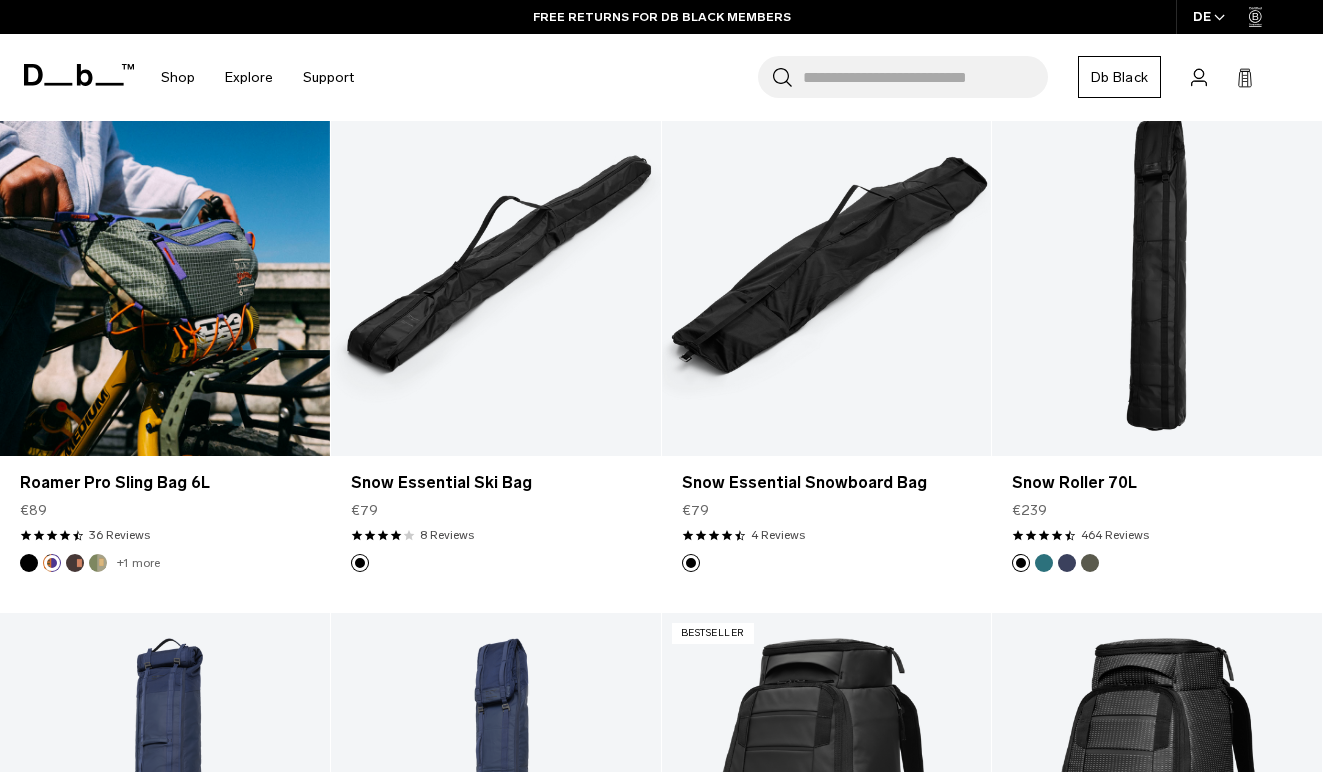 click at bounding box center [29, 563] 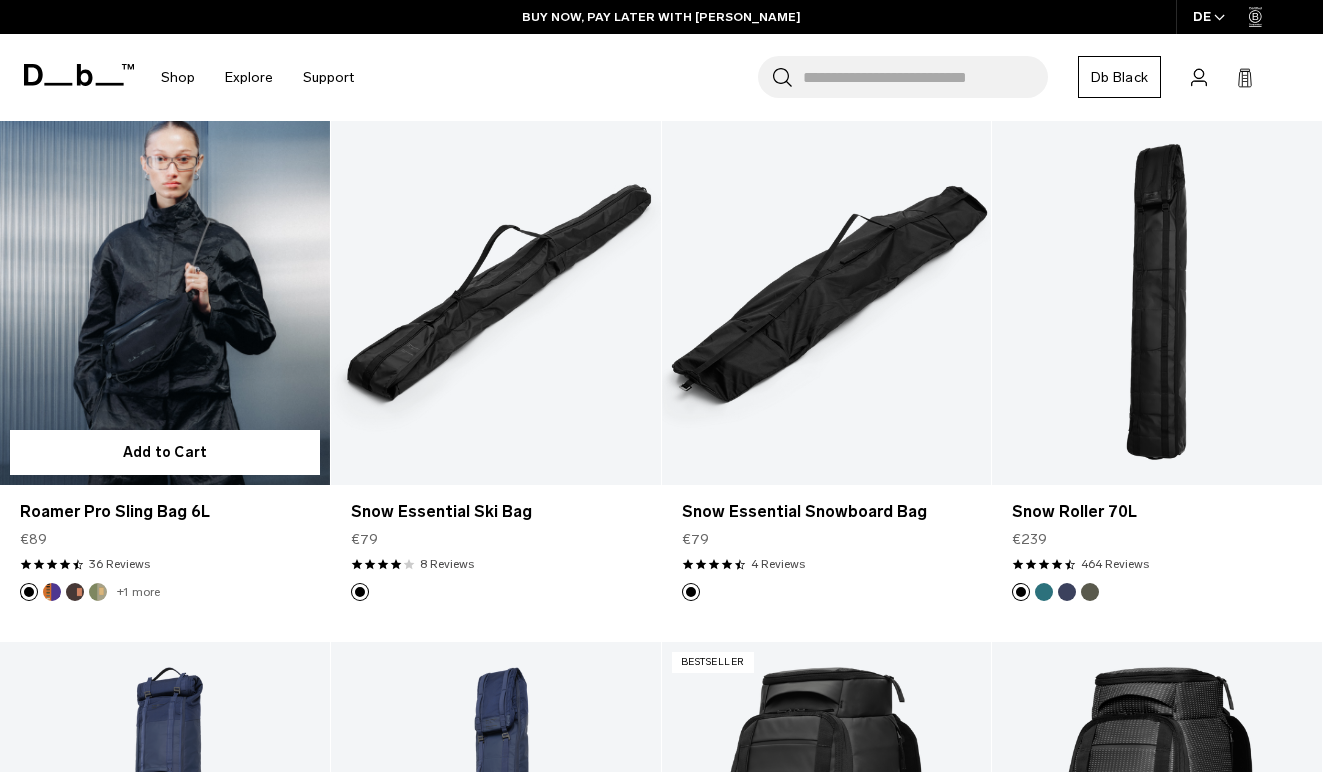 scroll, scrollTop: 1411, scrollLeft: 0, axis: vertical 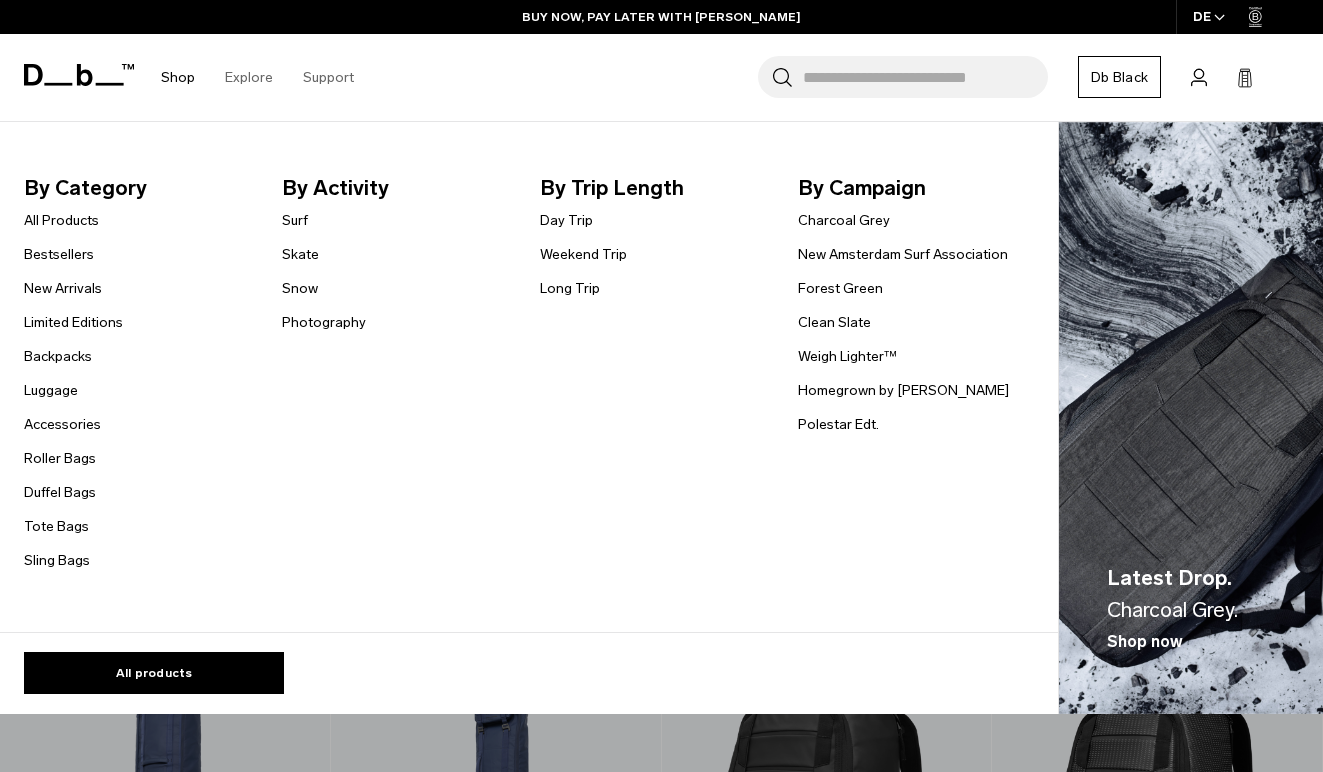 click on "Shop" at bounding box center (178, 77) 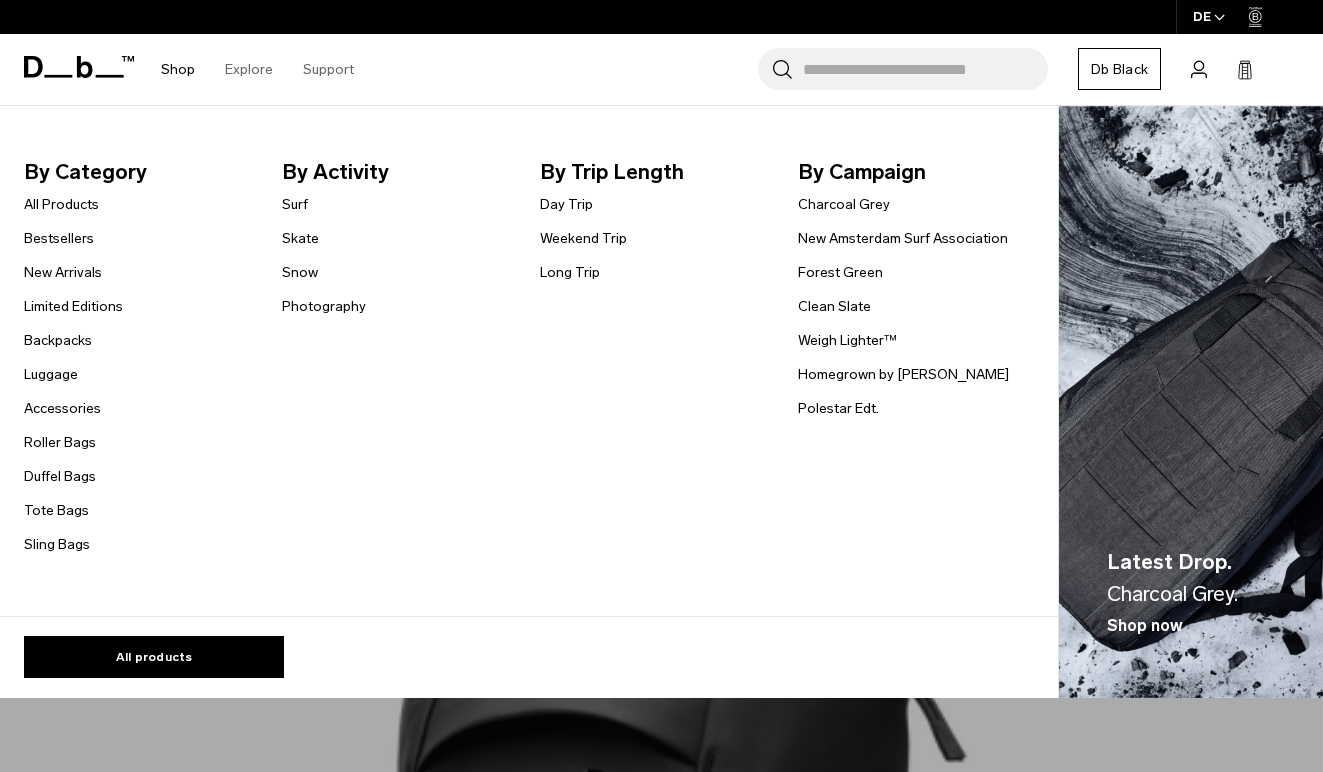 scroll, scrollTop: 0, scrollLeft: 0, axis: both 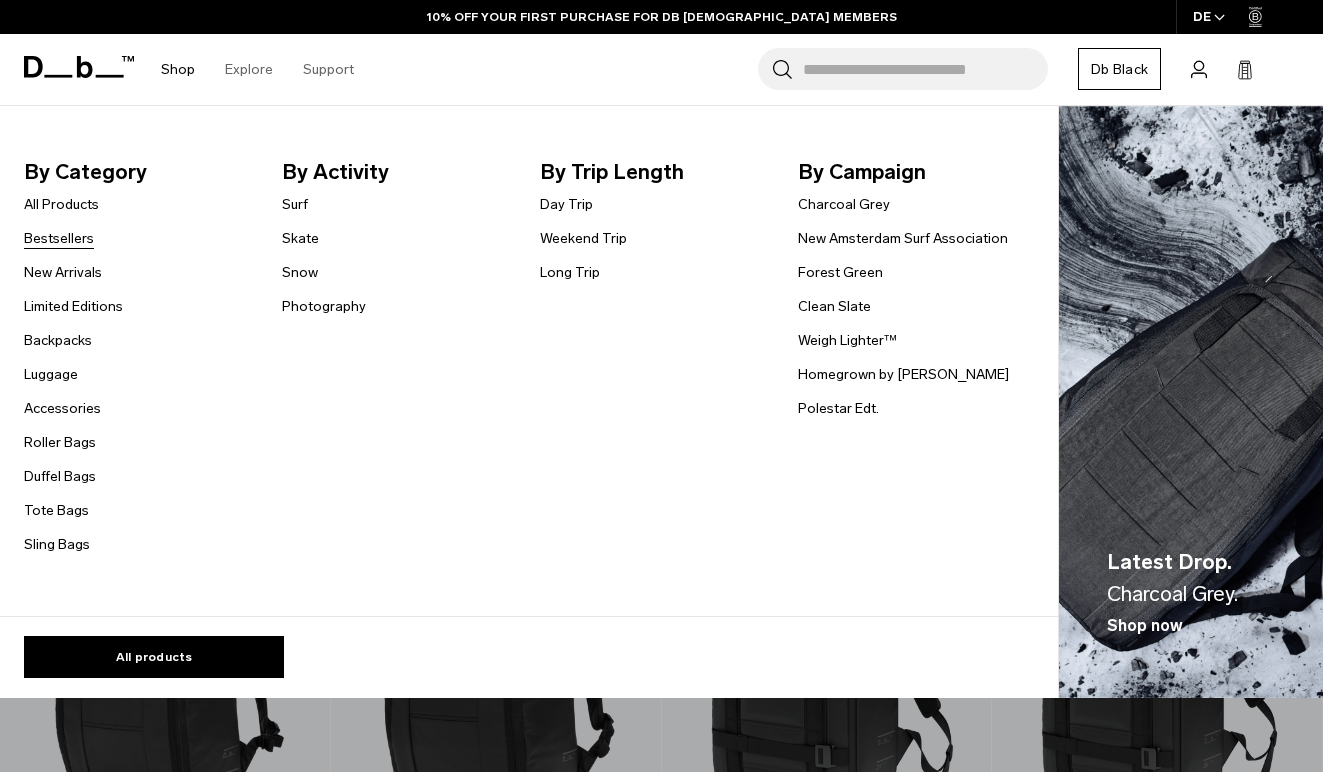click on "Bestsellers" at bounding box center (59, 238) 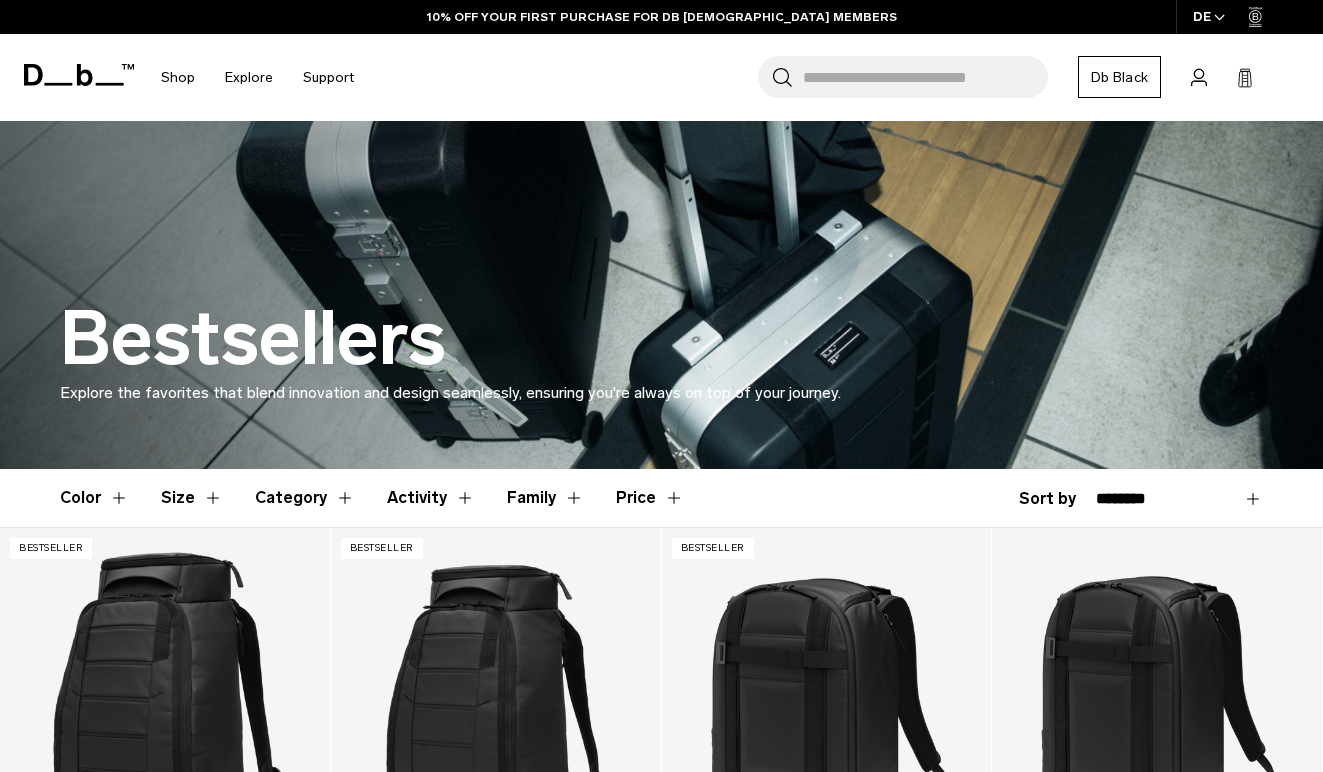 scroll, scrollTop: 181, scrollLeft: 0, axis: vertical 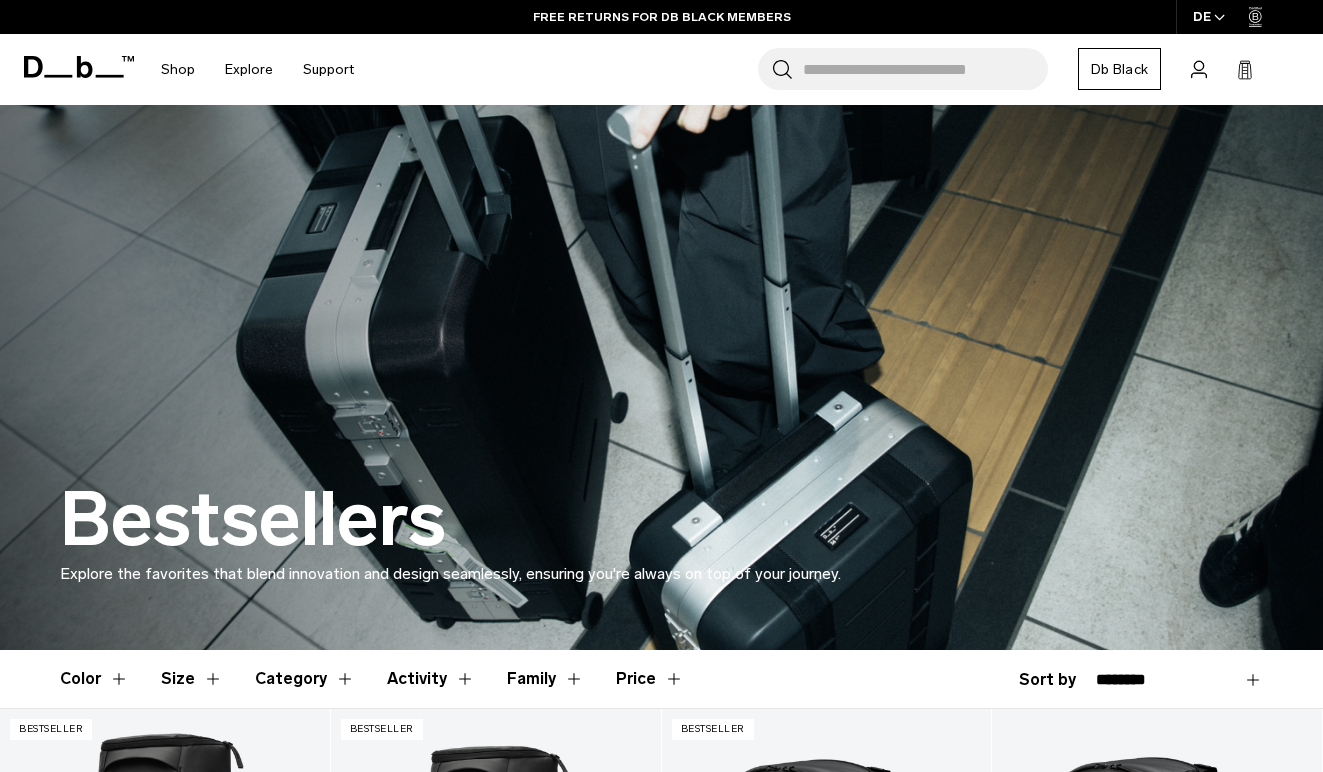 click on "Db Black" at bounding box center (1119, 69) 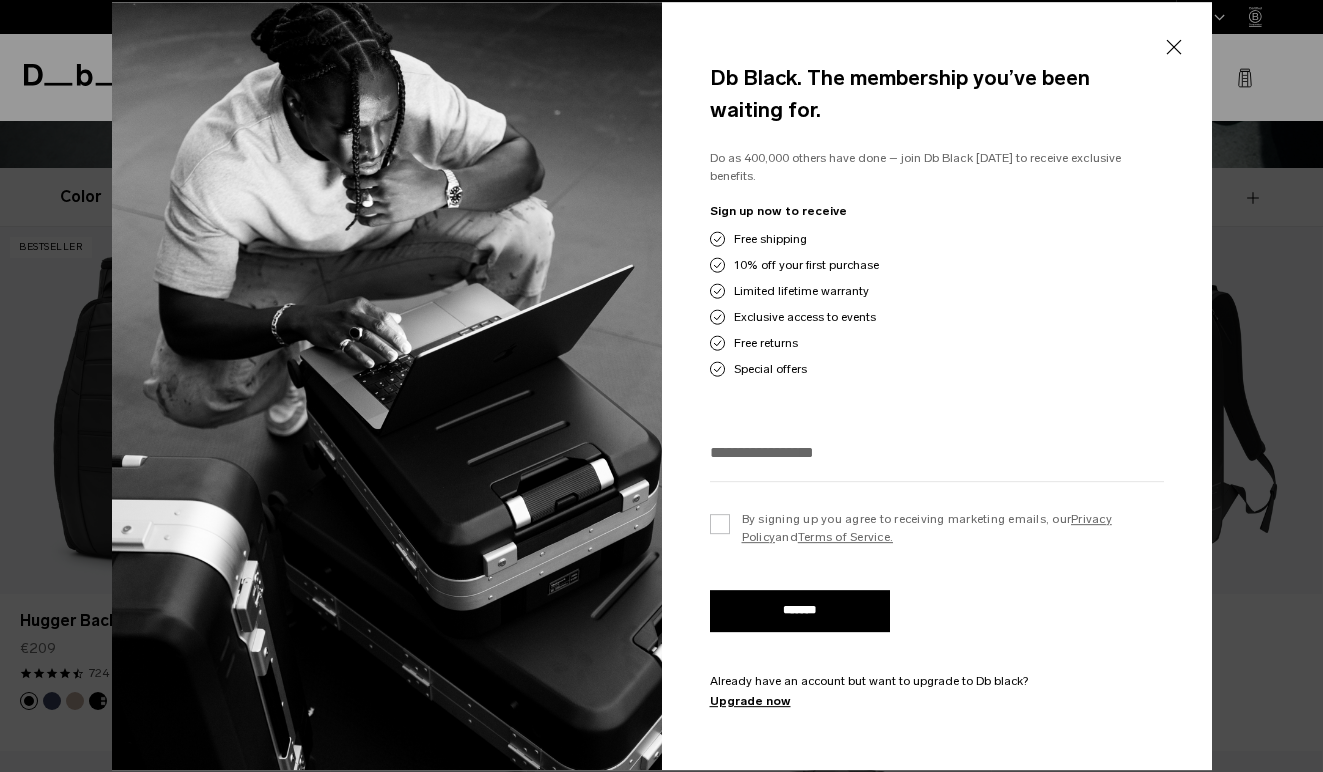scroll, scrollTop: 558, scrollLeft: 0, axis: vertical 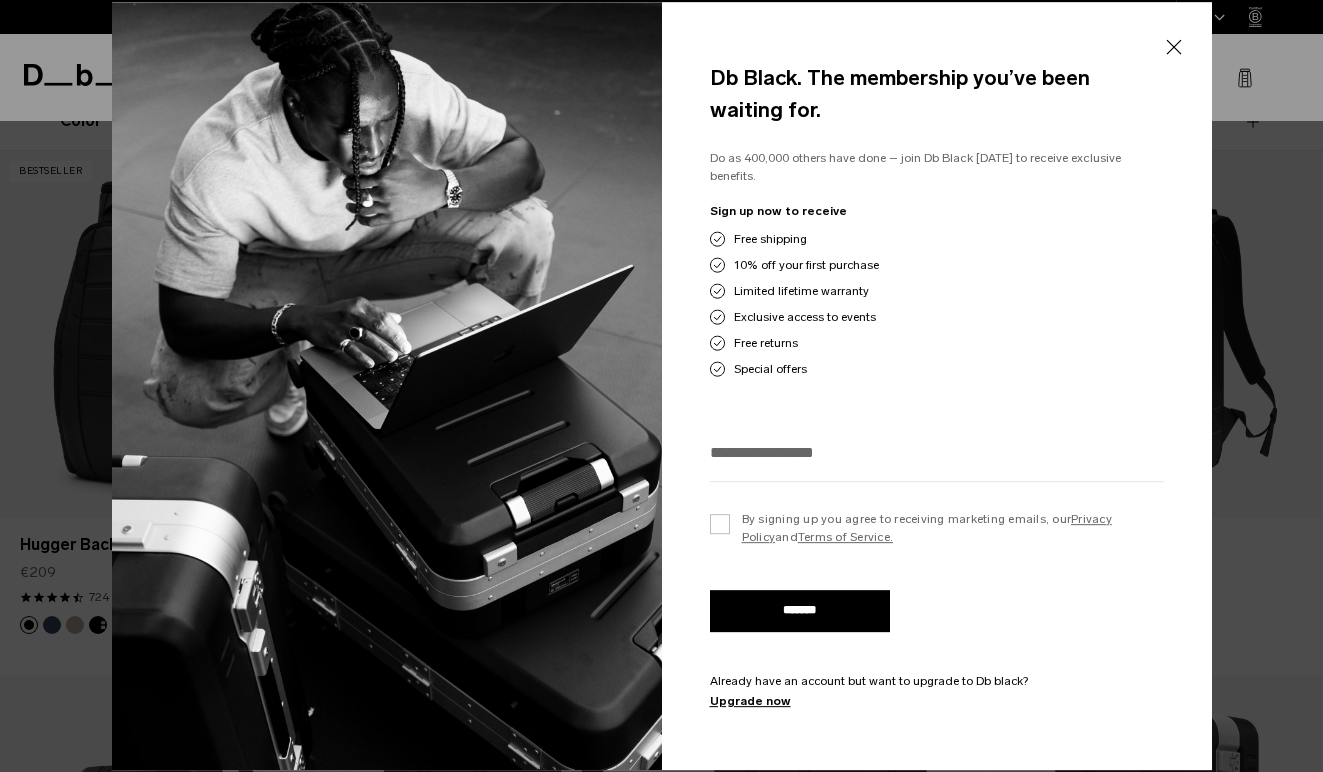 click on "Close" at bounding box center (1173, 47) 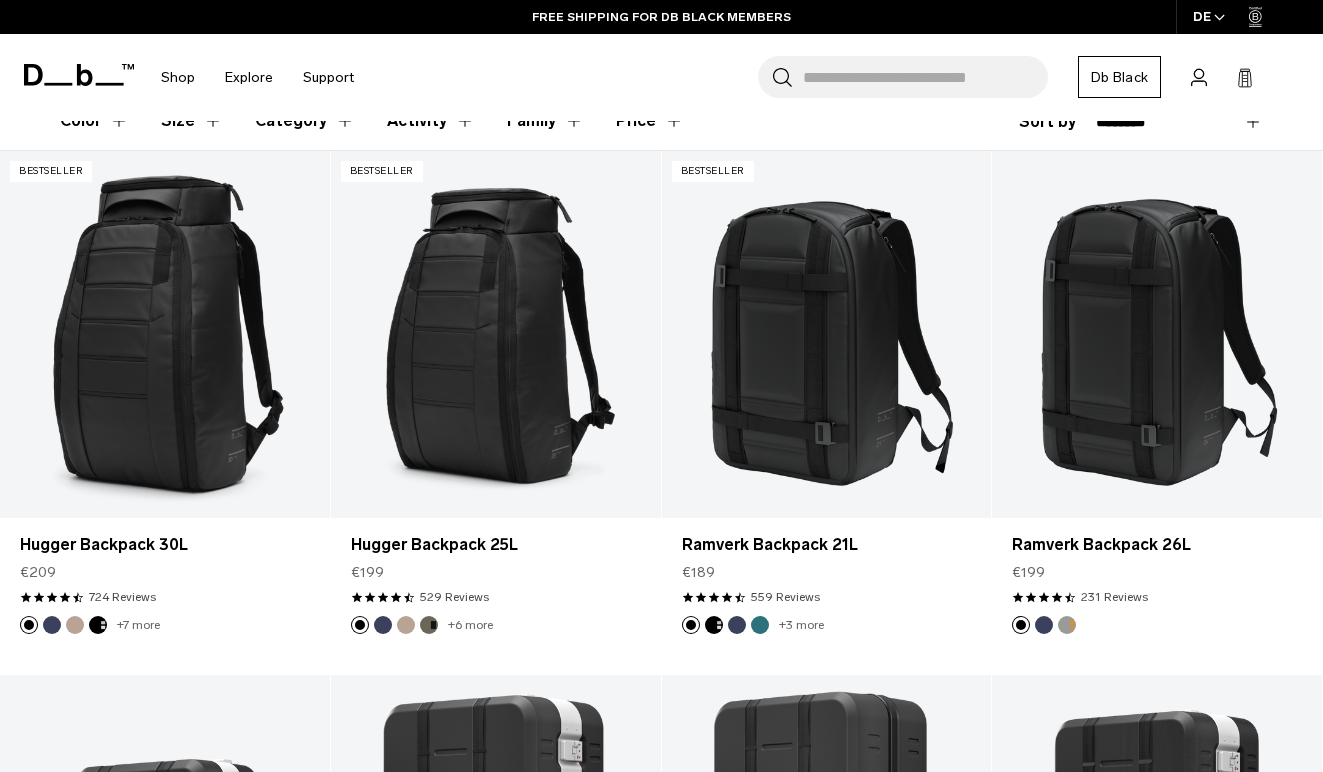 click on "Size" at bounding box center (192, 121) 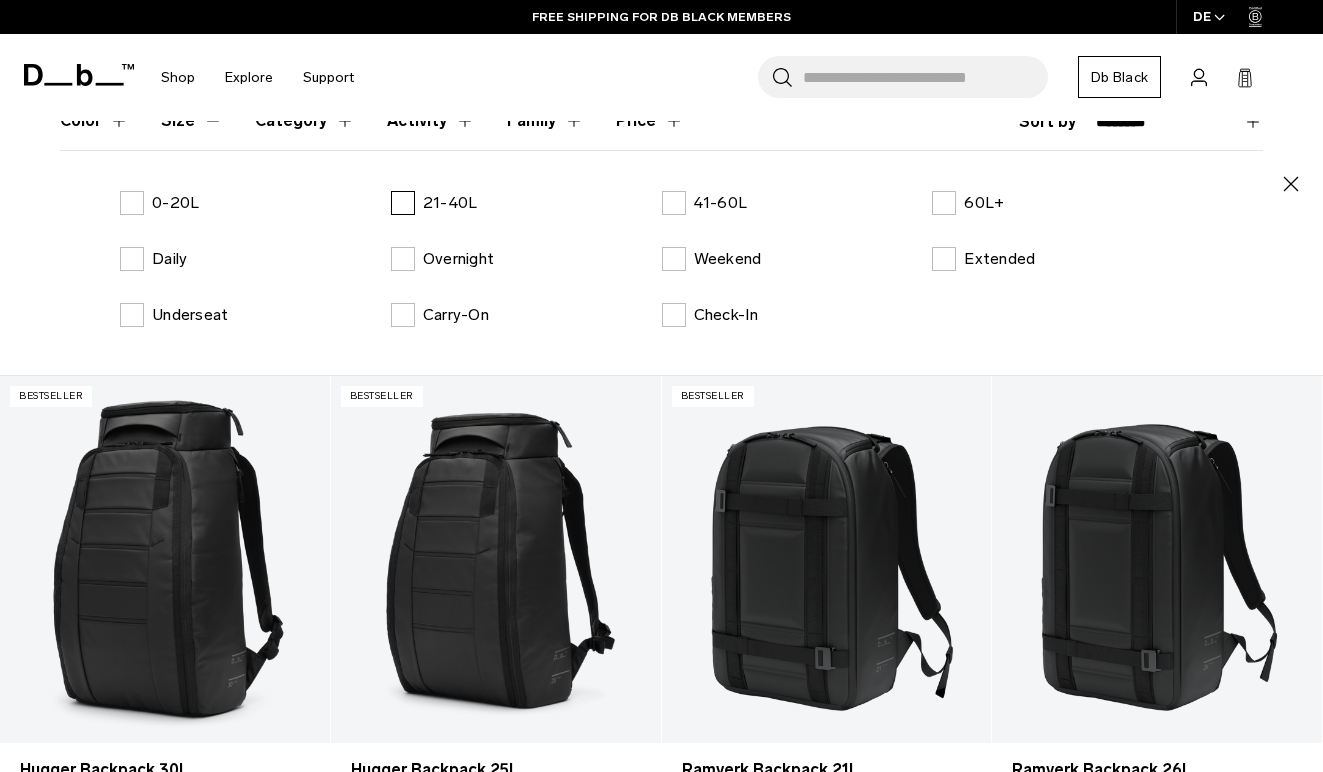 click on "21-40L" at bounding box center [434, 203] 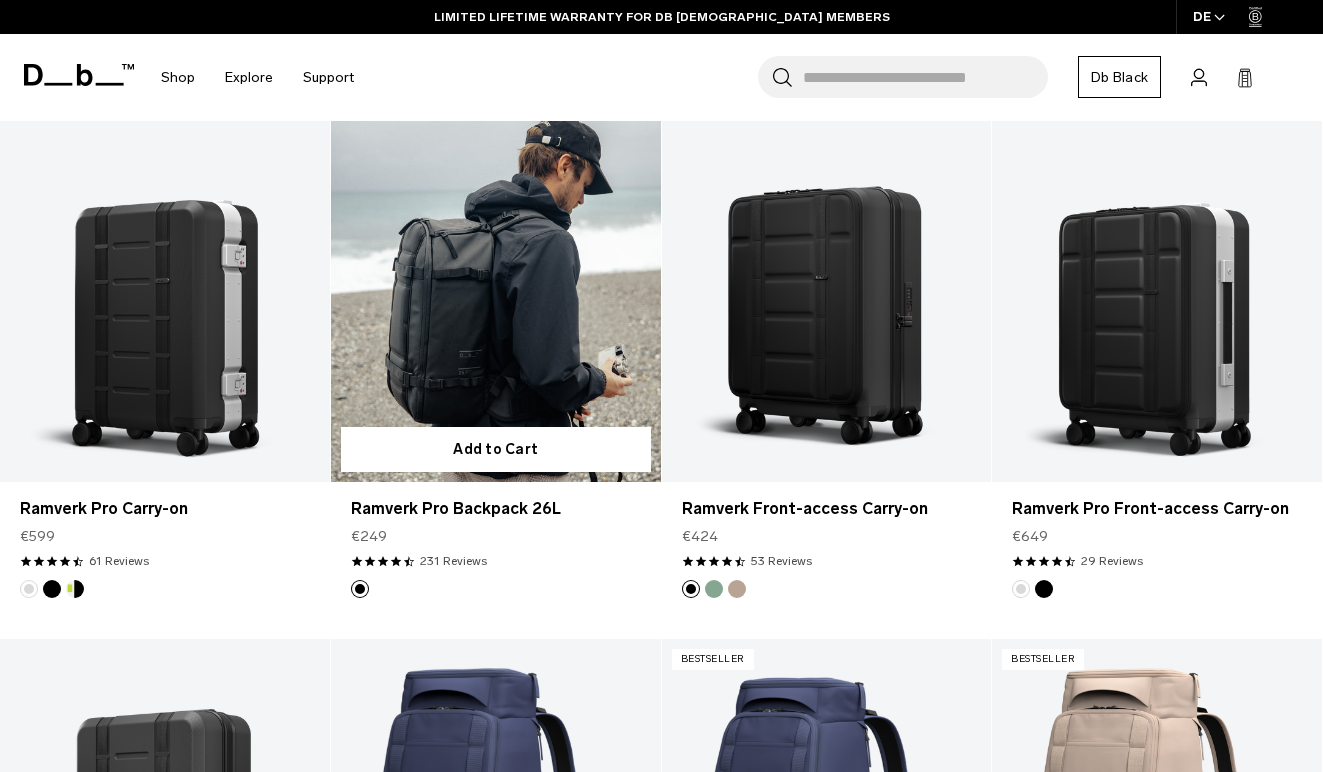 scroll, scrollTop: 1415, scrollLeft: 0, axis: vertical 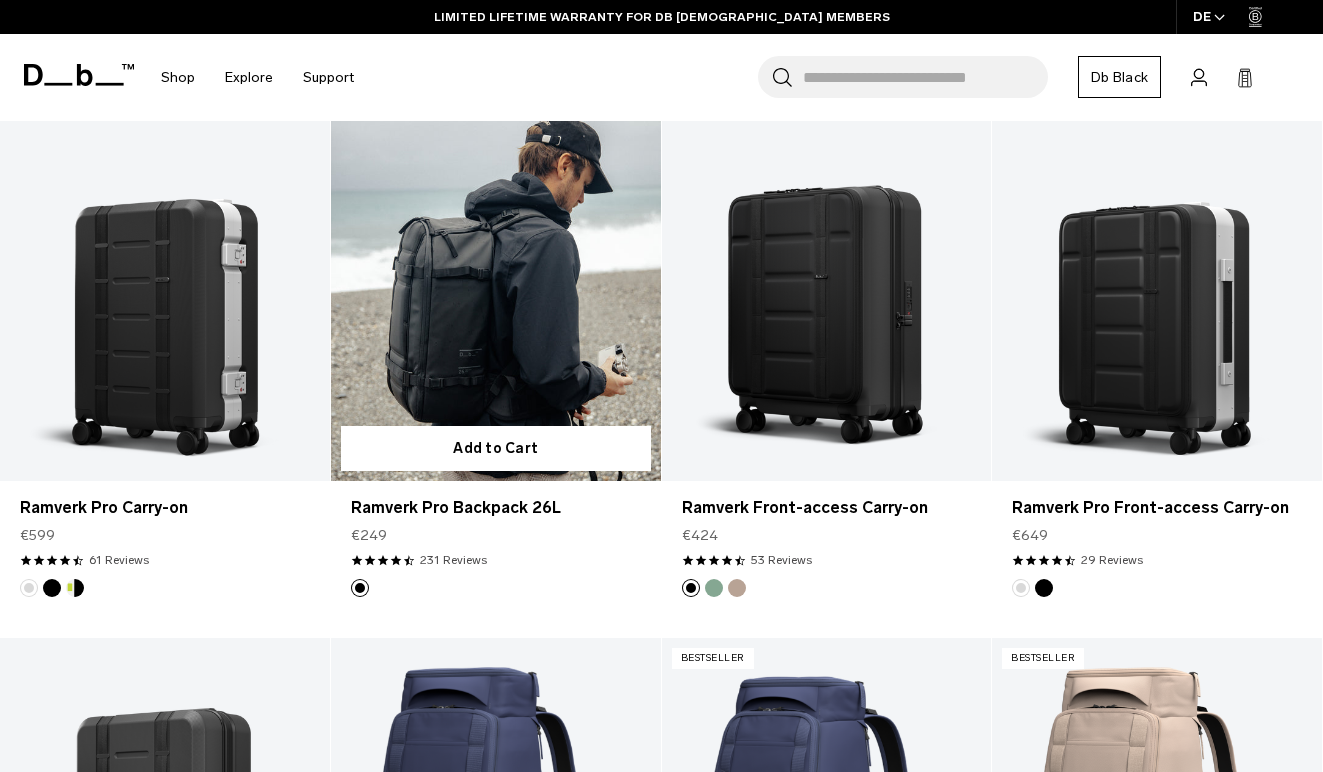 click at bounding box center [496, 298] 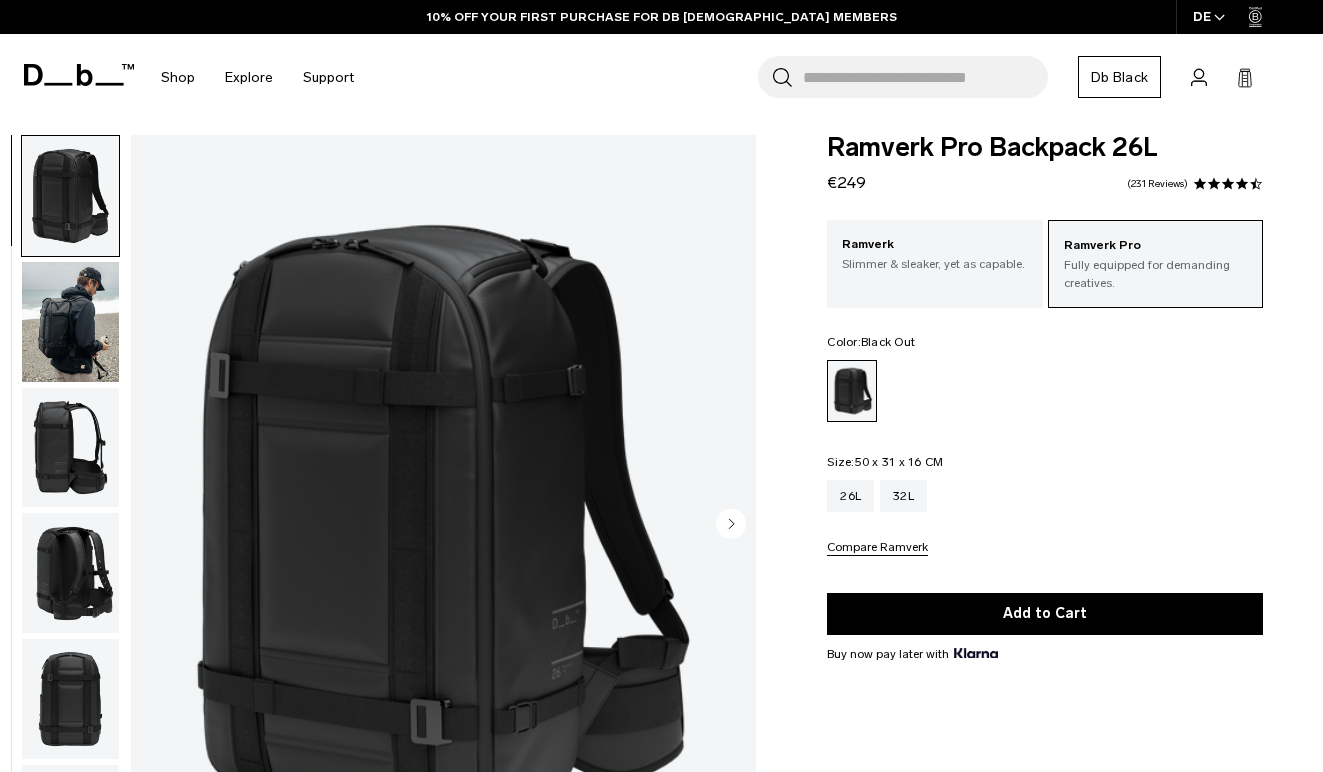 scroll, scrollTop: 203, scrollLeft: 0, axis: vertical 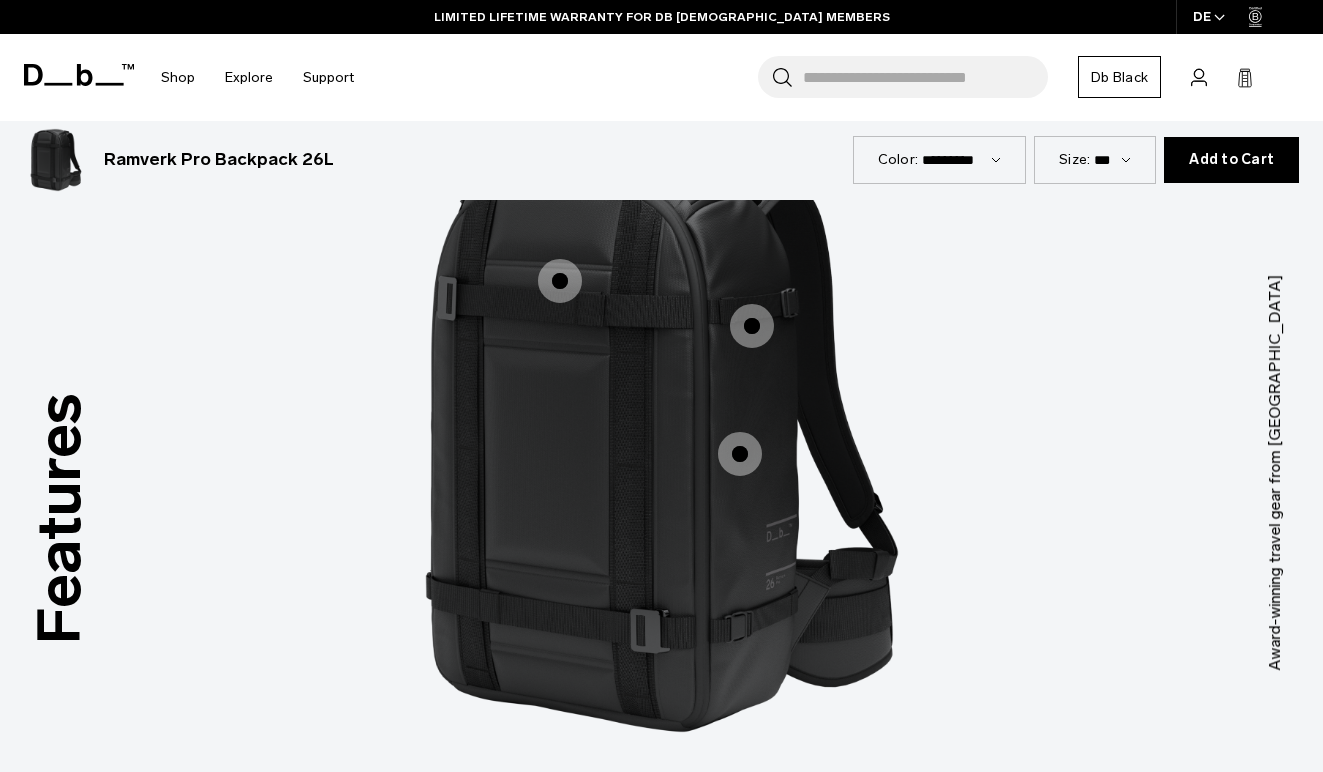 click at bounding box center [560, 281] 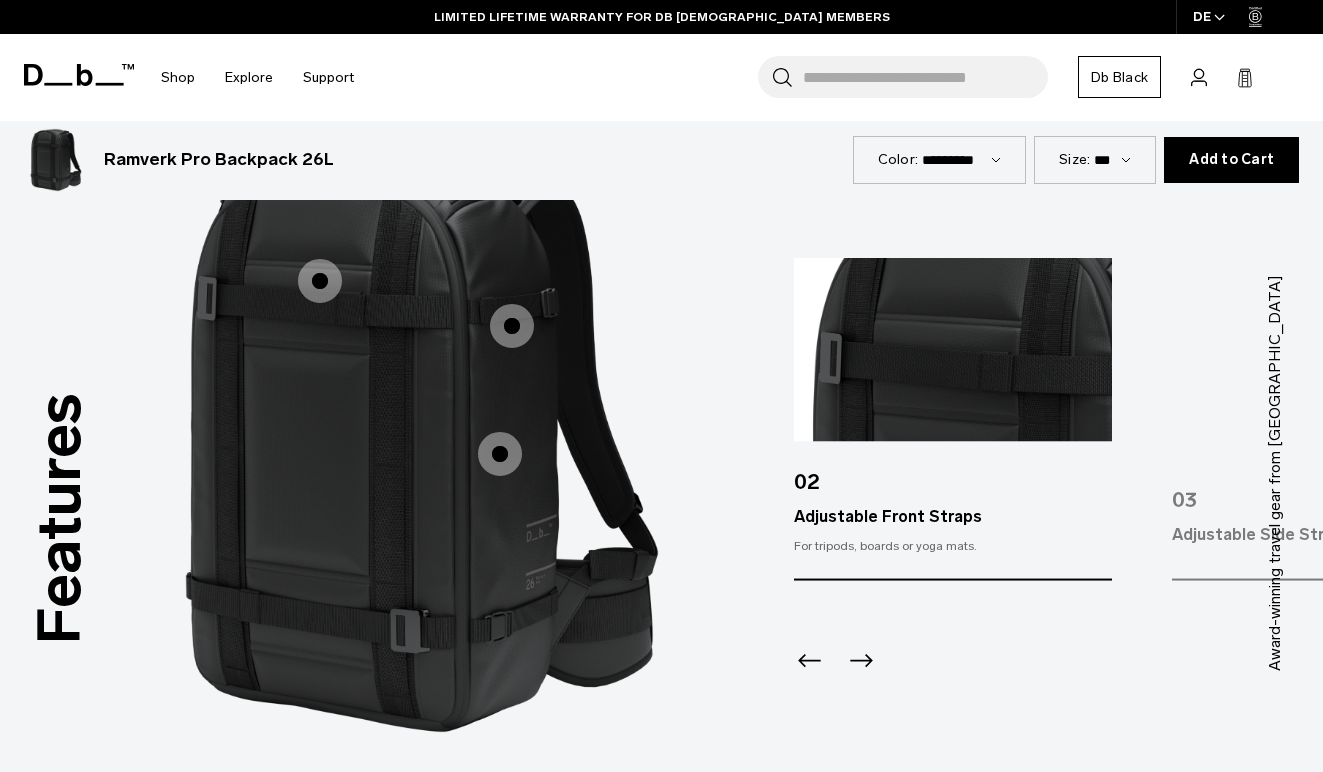 click at bounding box center [512, 326] 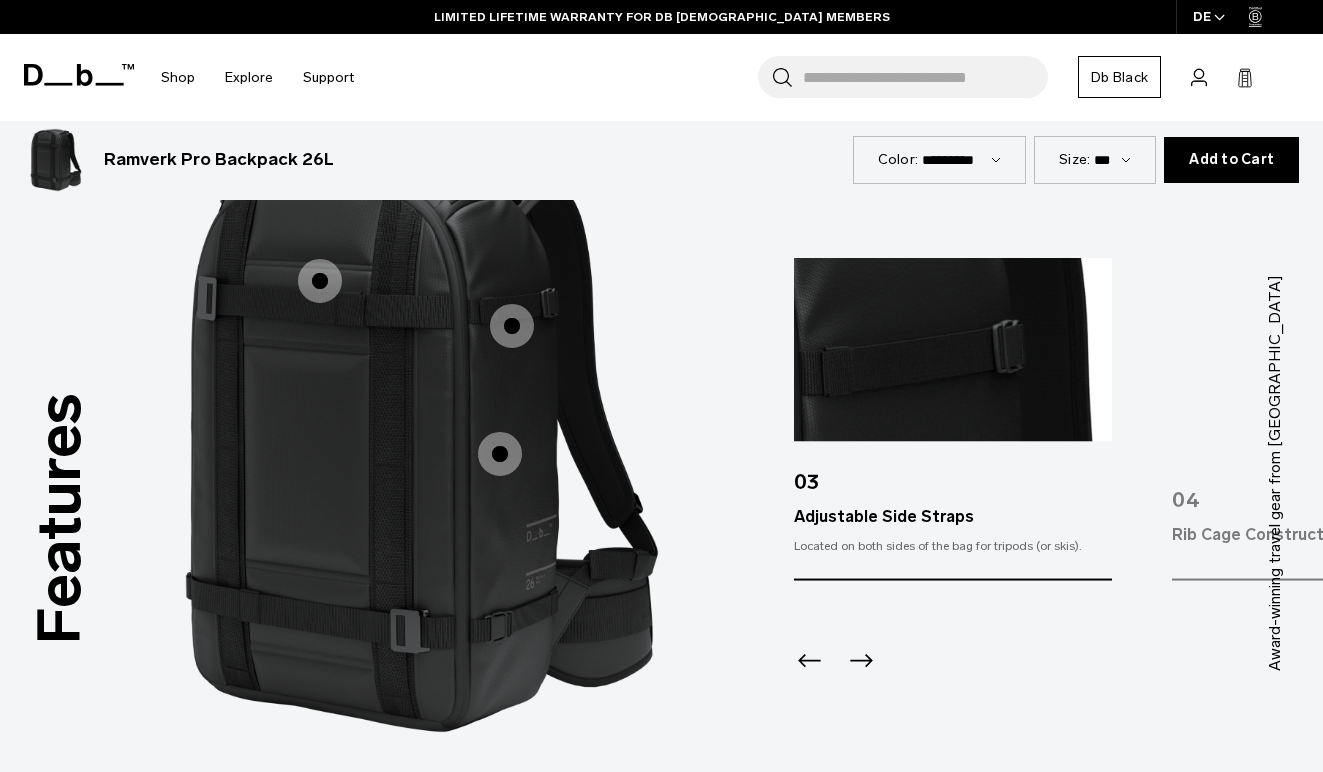 click at bounding box center (500, 454) 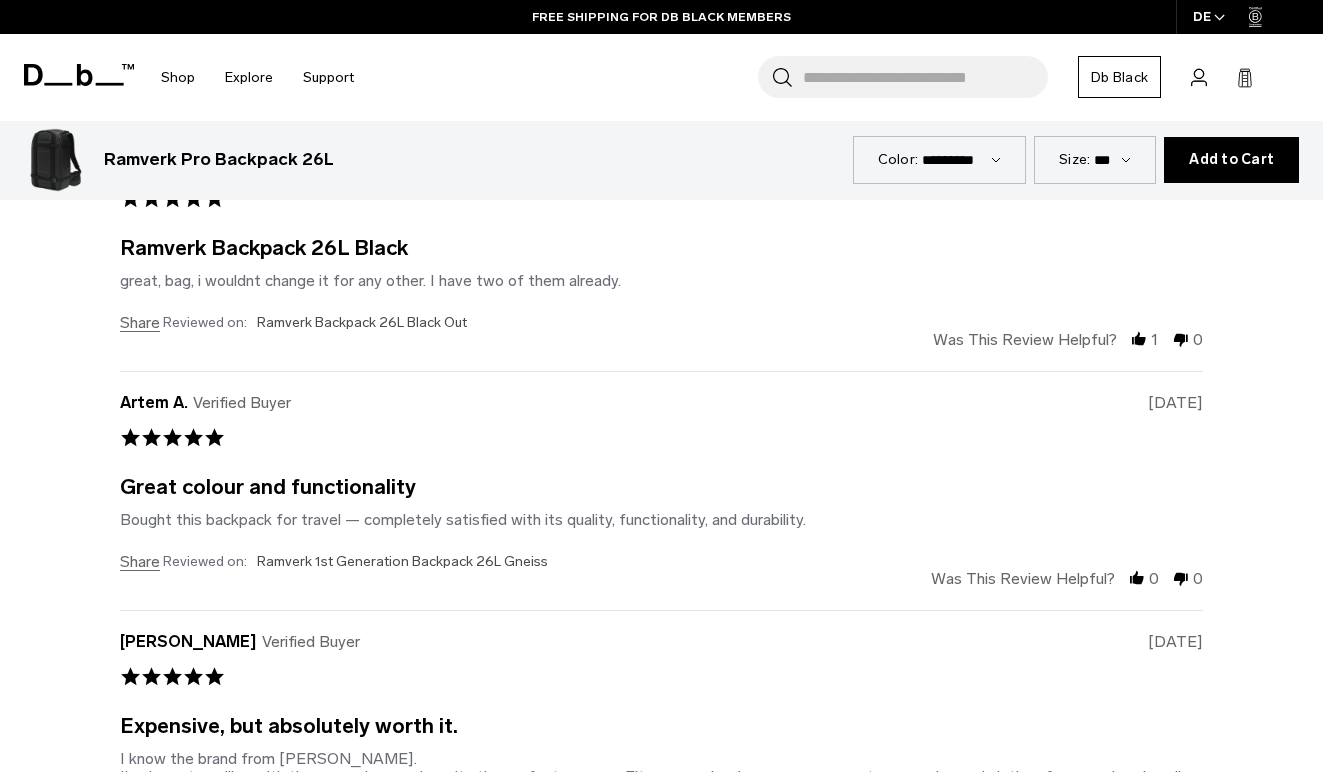 scroll, scrollTop: 4172, scrollLeft: 0, axis: vertical 